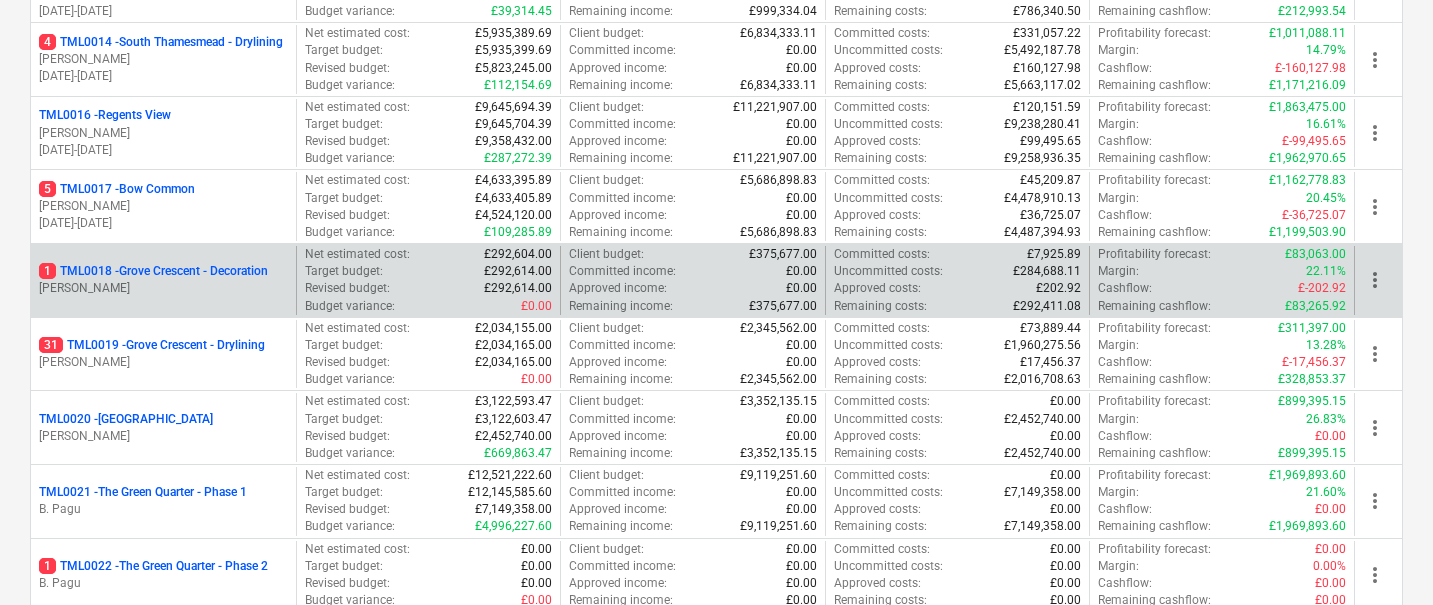scroll, scrollTop: 1264, scrollLeft: 0, axis: vertical 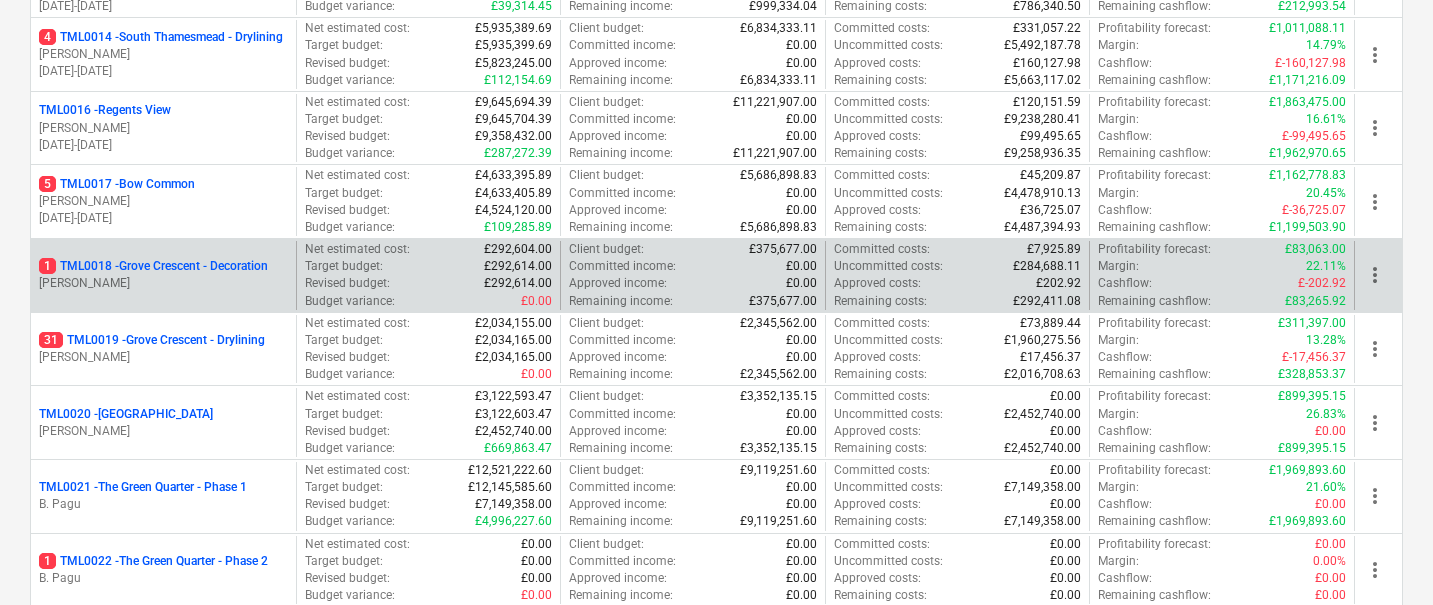 click on "1  TML0018 -  Grove Crescent - Decoration" at bounding box center [153, 266] 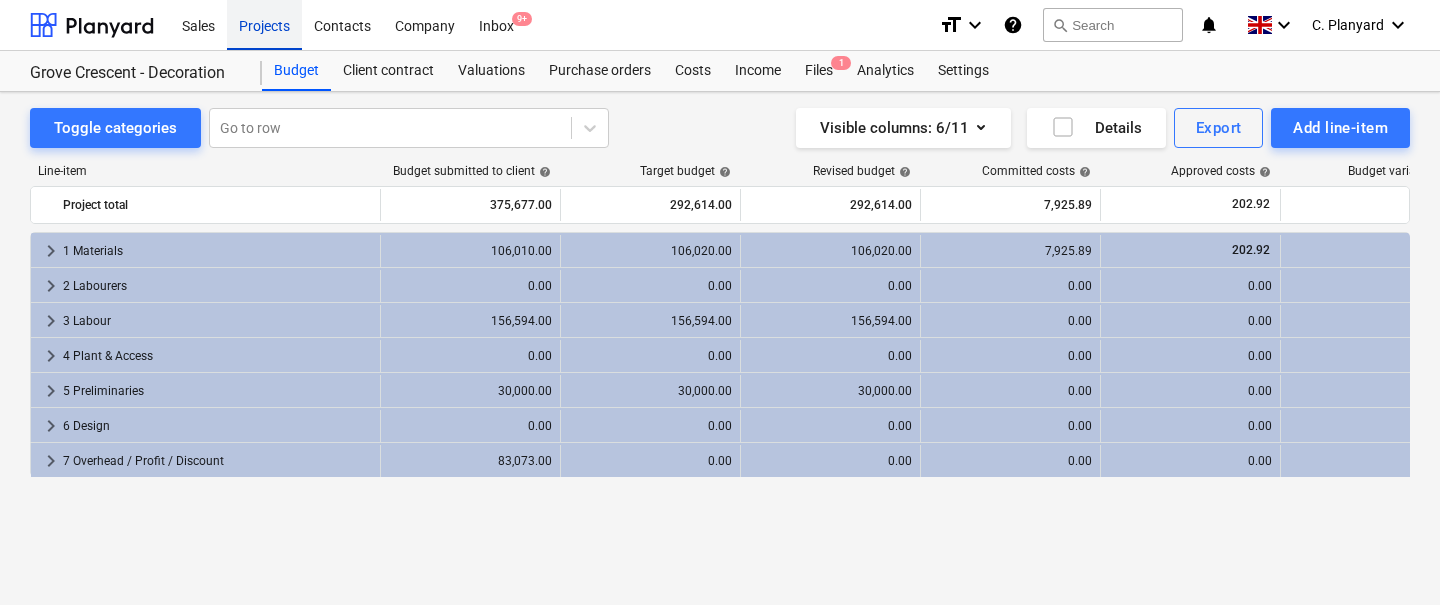 click on "Projects" at bounding box center (264, 24) 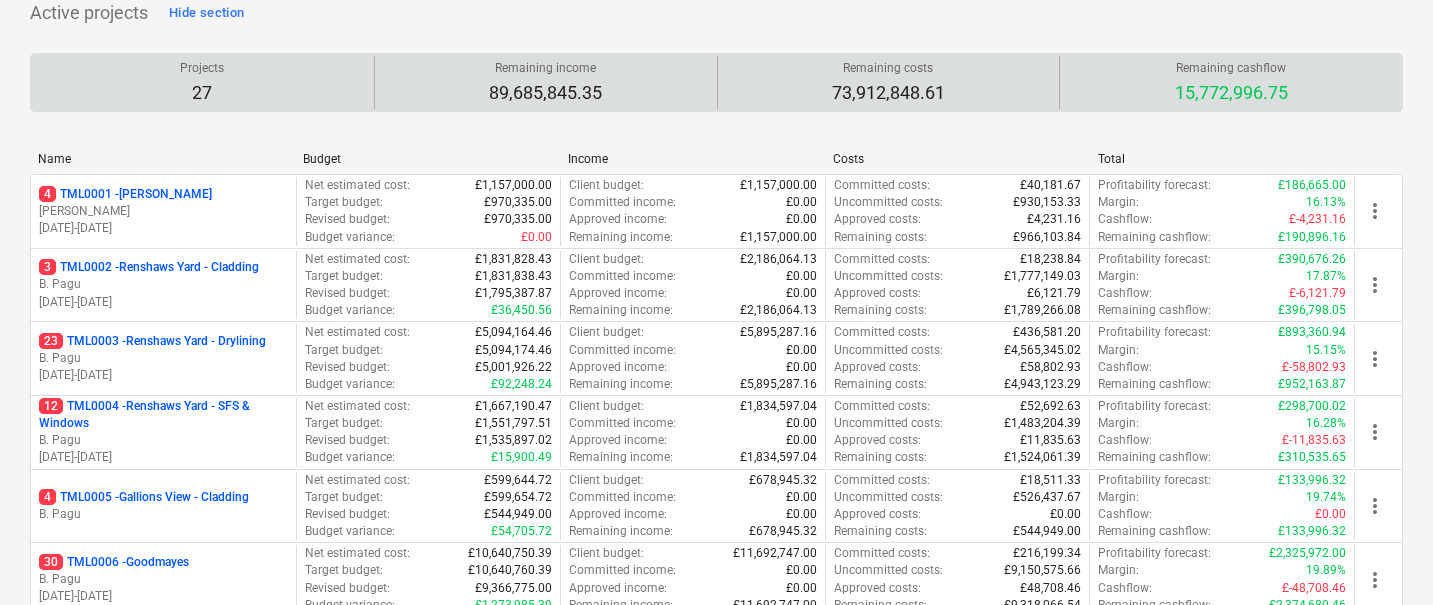 scroll, scrollTop: 165, scrollLeft: 0, axis: vertical 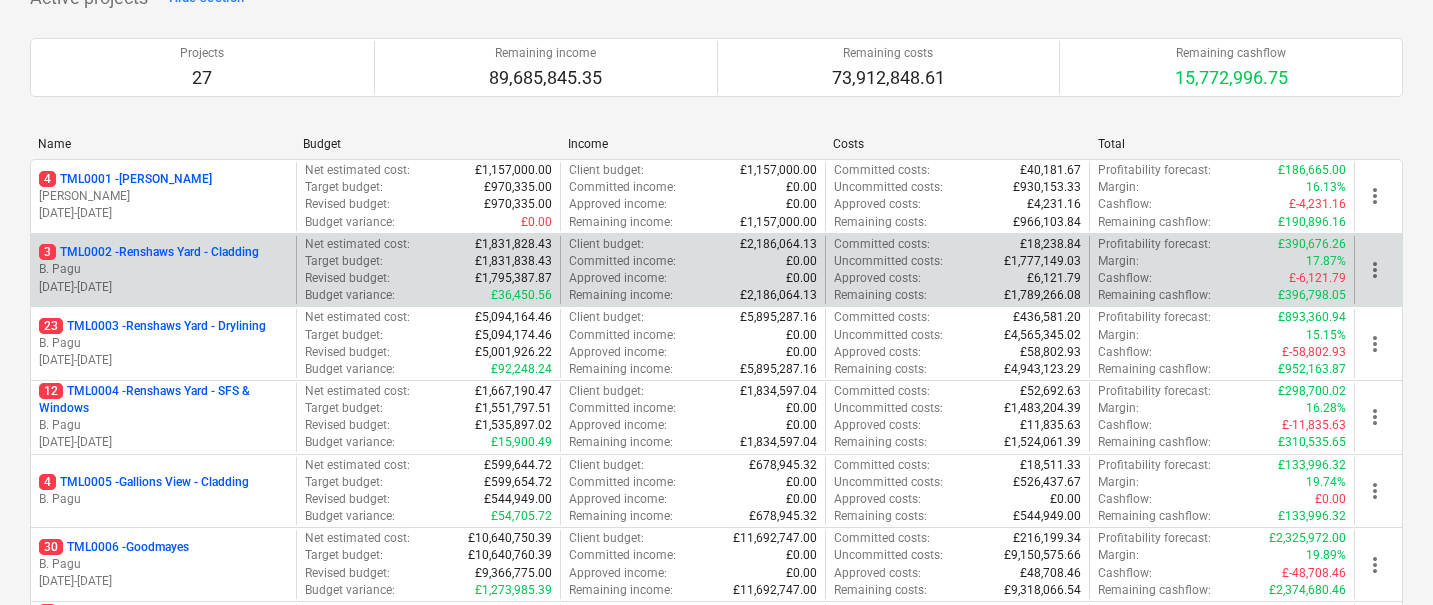 click on "3  TML0002 -  Renshaws Yard - Cladding" at bounding box center [149, 252] 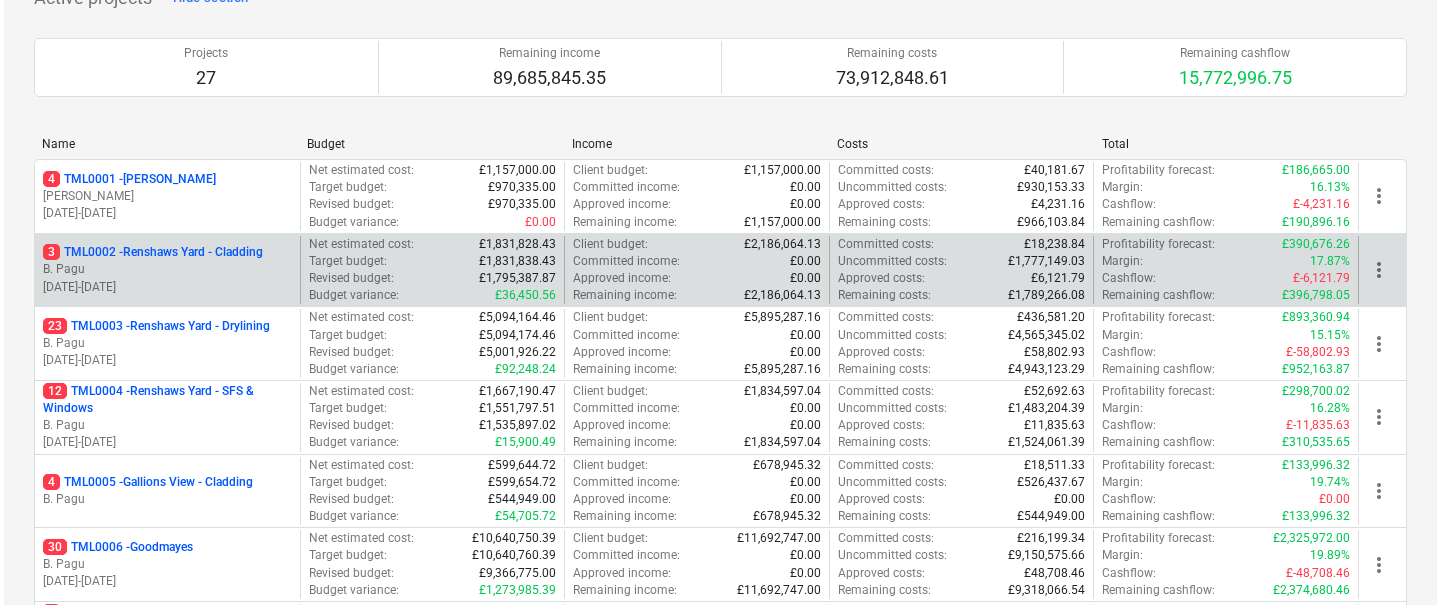 scroll, scrollTop: 0, scrollLeft: 0, axis: both 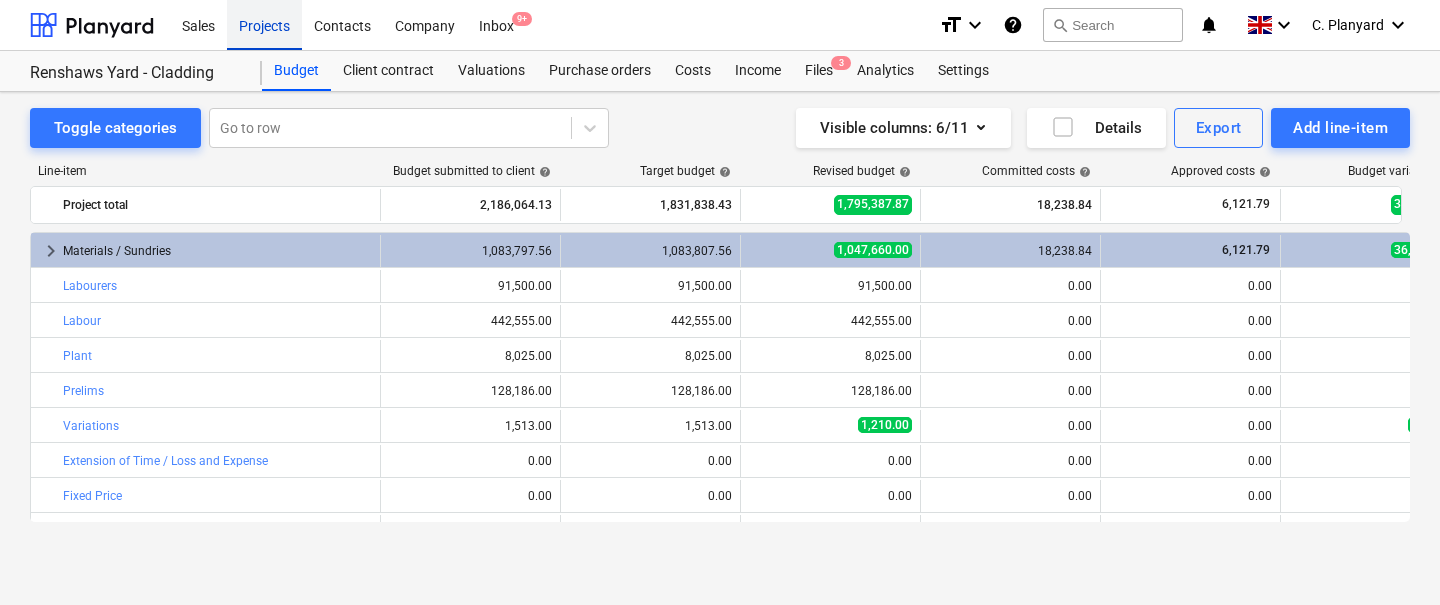 click on "Projects" at bounding box center [264, 24] 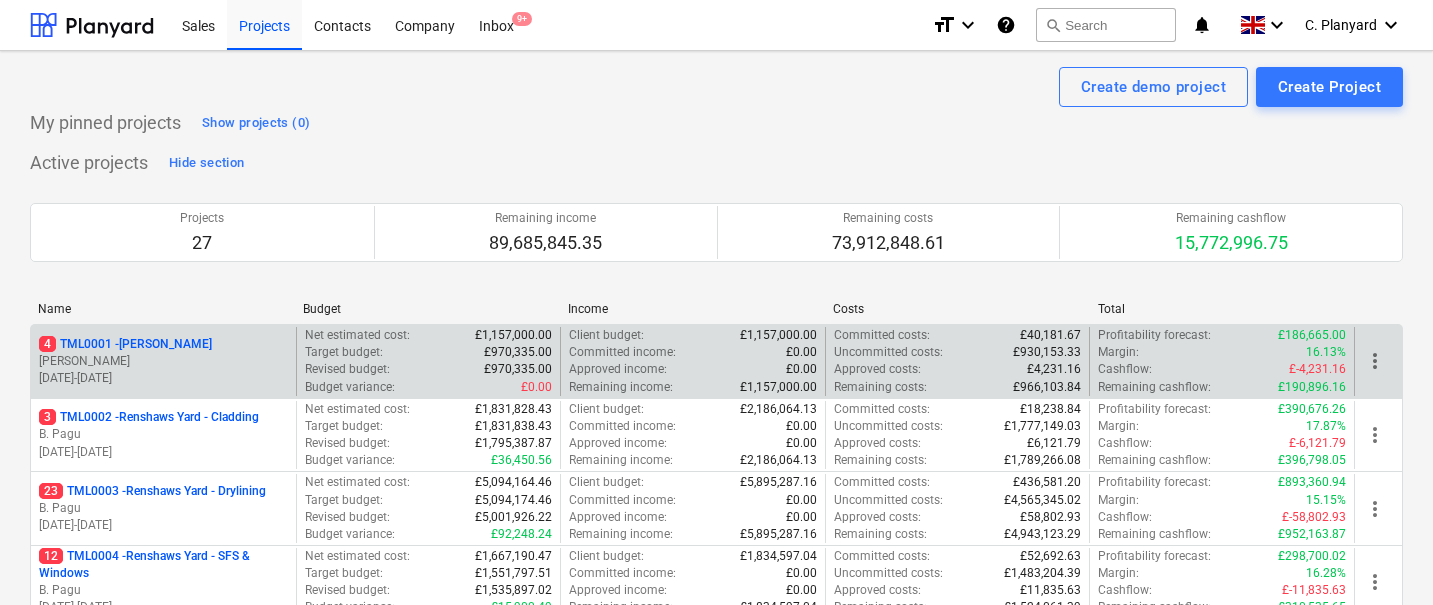 click on "[PERSON_NAME]" at bounding box center (163, 361) 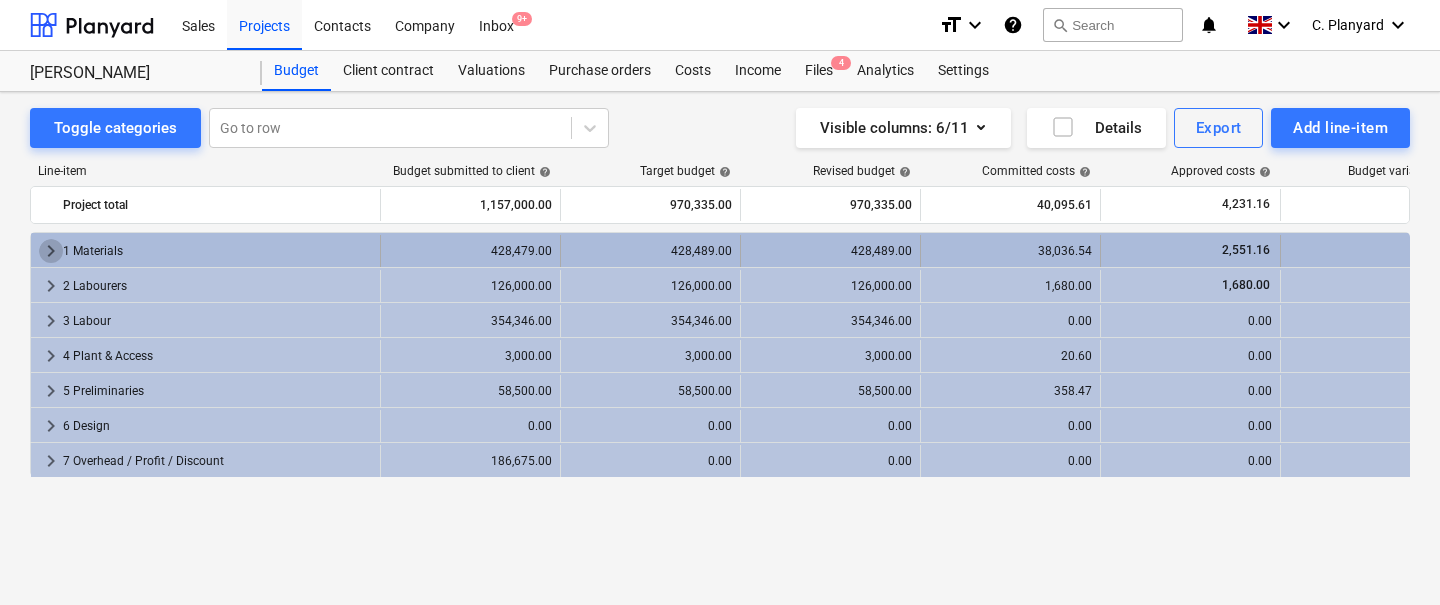 click on "keyboard_arrow_right" at bounding box center [51, 251] 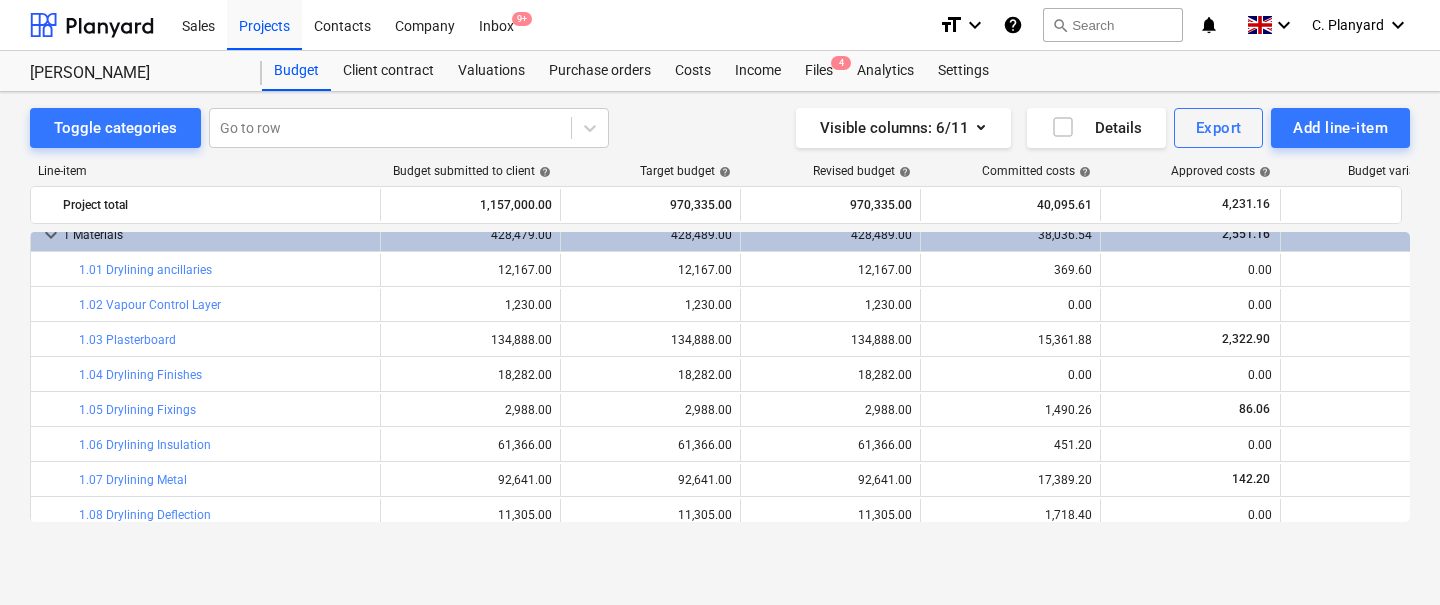 scroll, scrollTop: 0, scrollLeft: 0, axis: both 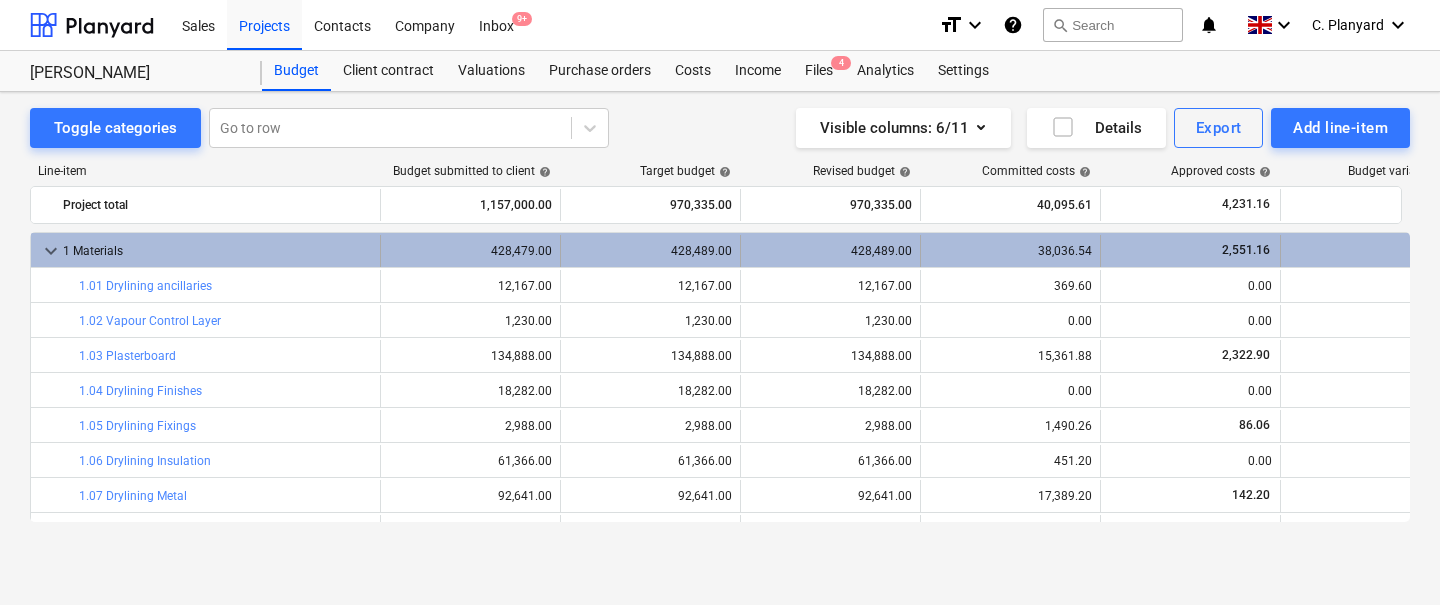 click on "keyboard_arrow_down" at bounding box center (51, 251) 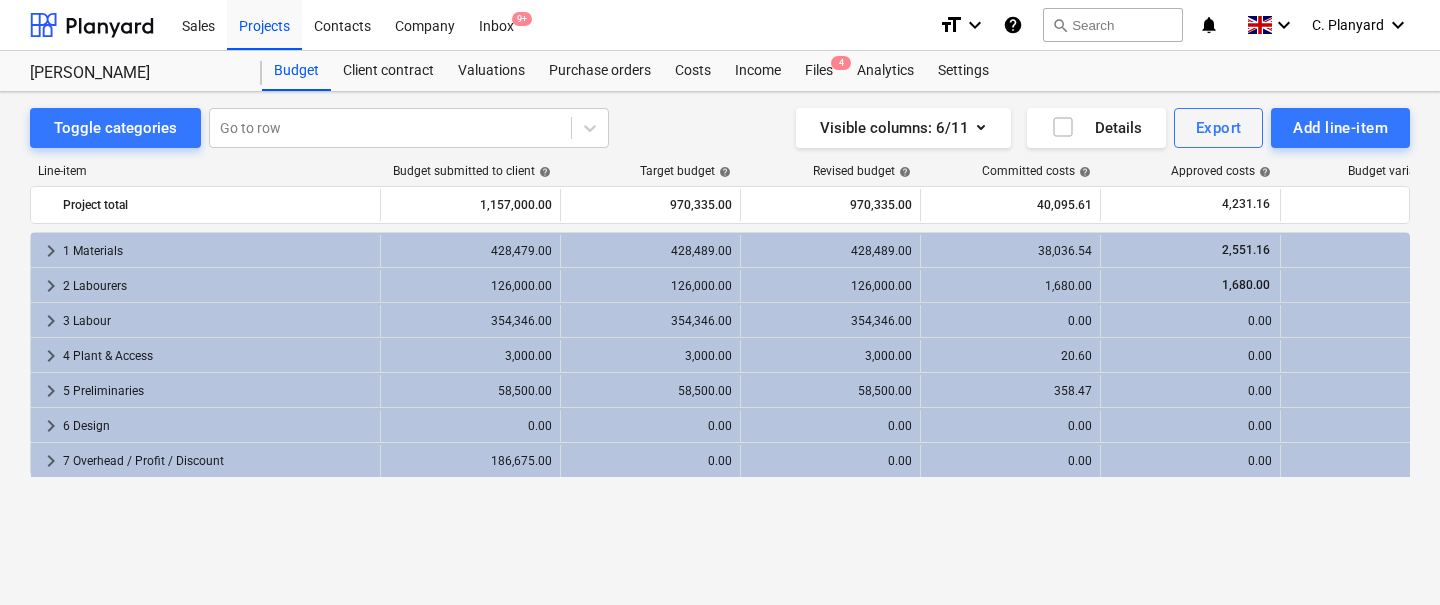 click on "keyboard_arrow_right" at bounding box center [51, 251] 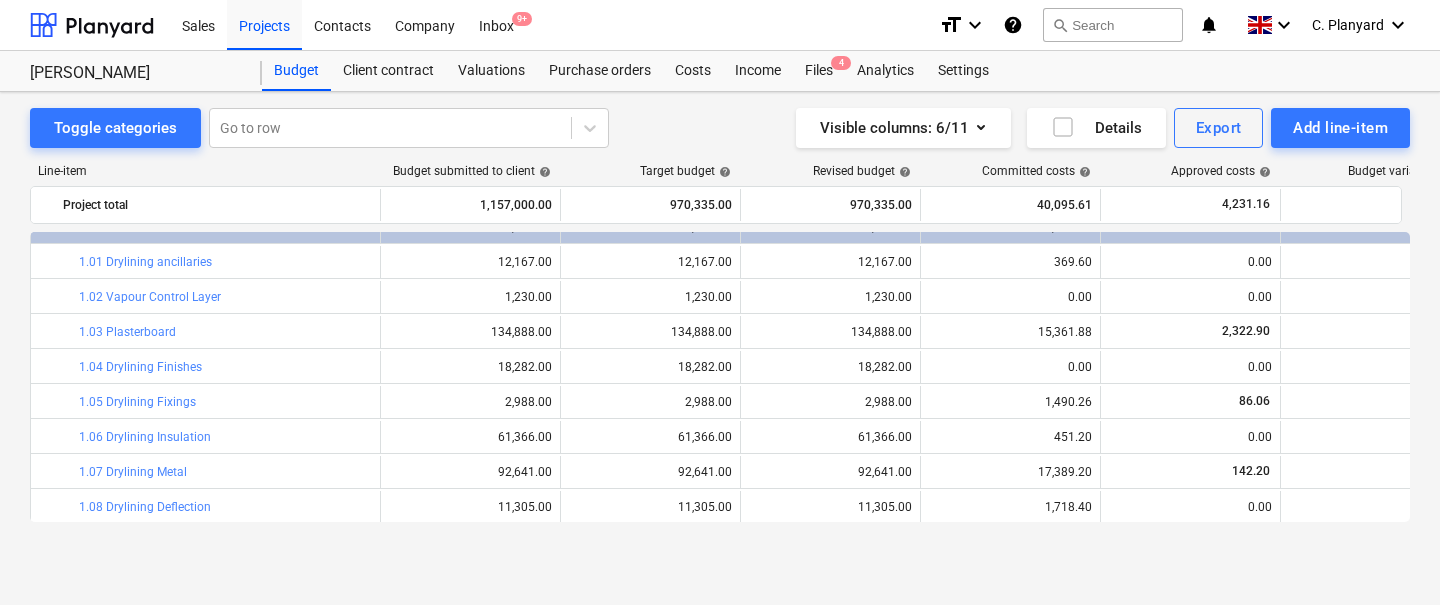 scroll, scrollTop: 13, scrollLeft: 0, axis: vertical 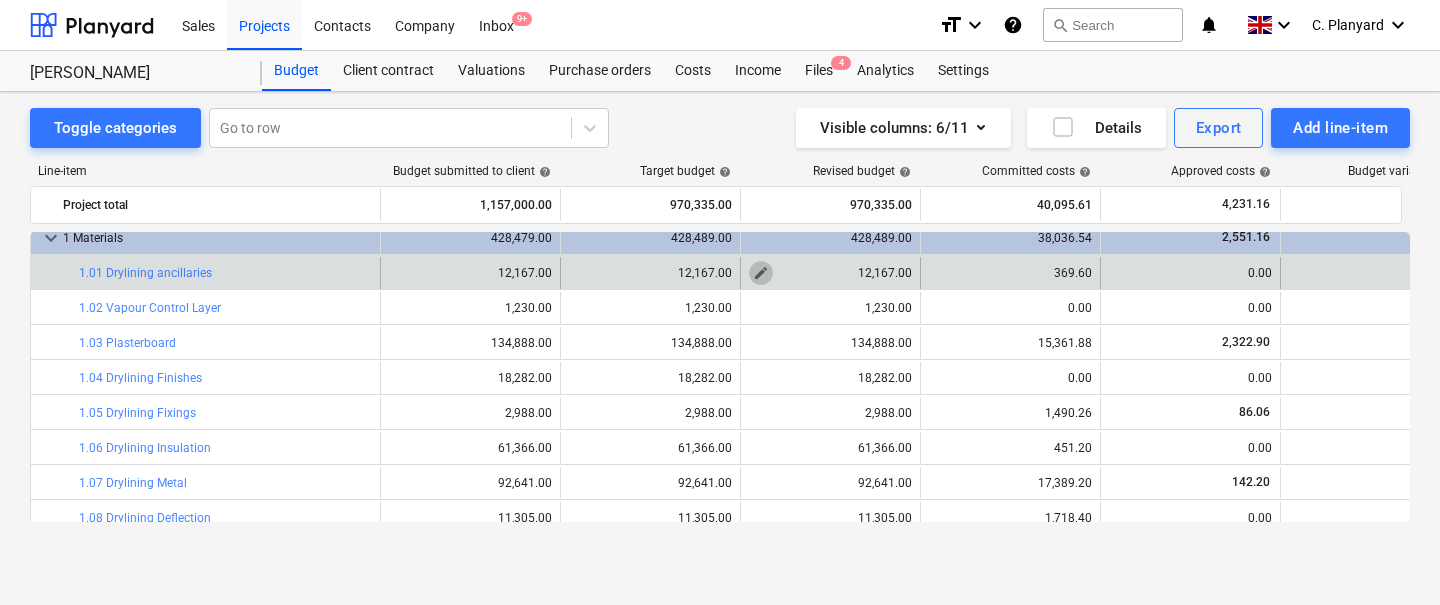 click on "edit" at bounding box center [761, 273] 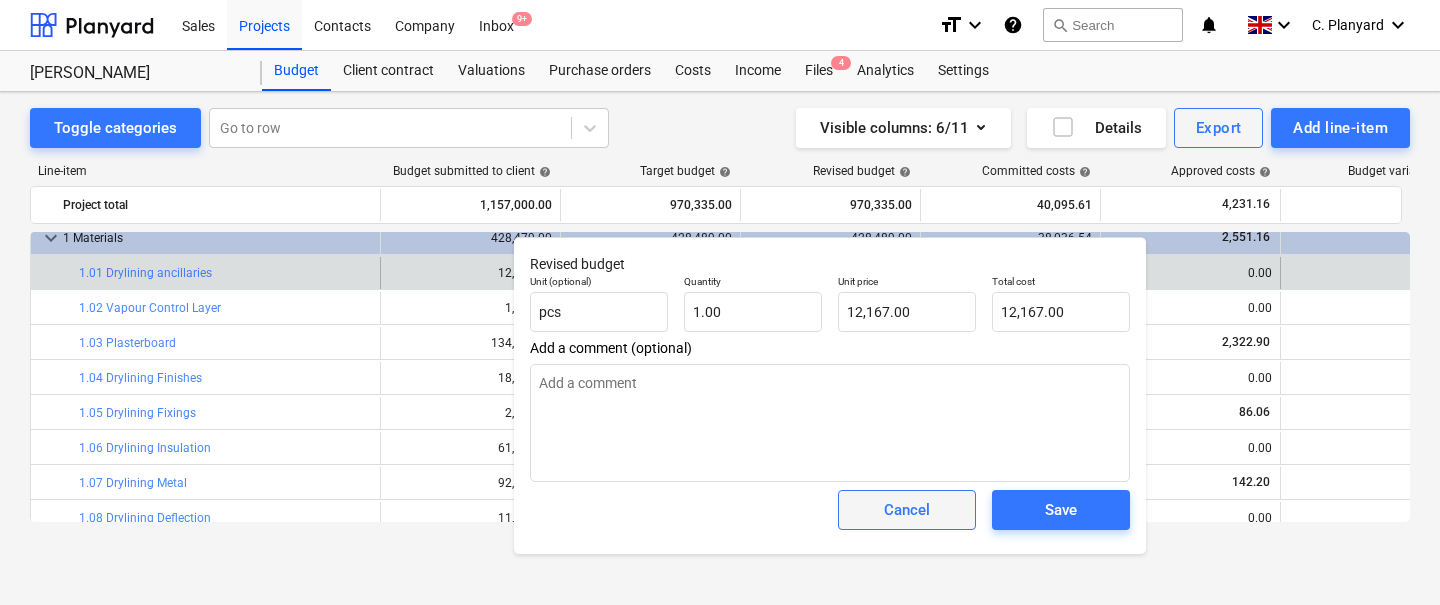 click on "Cancel" at bounding box center [907, 510] 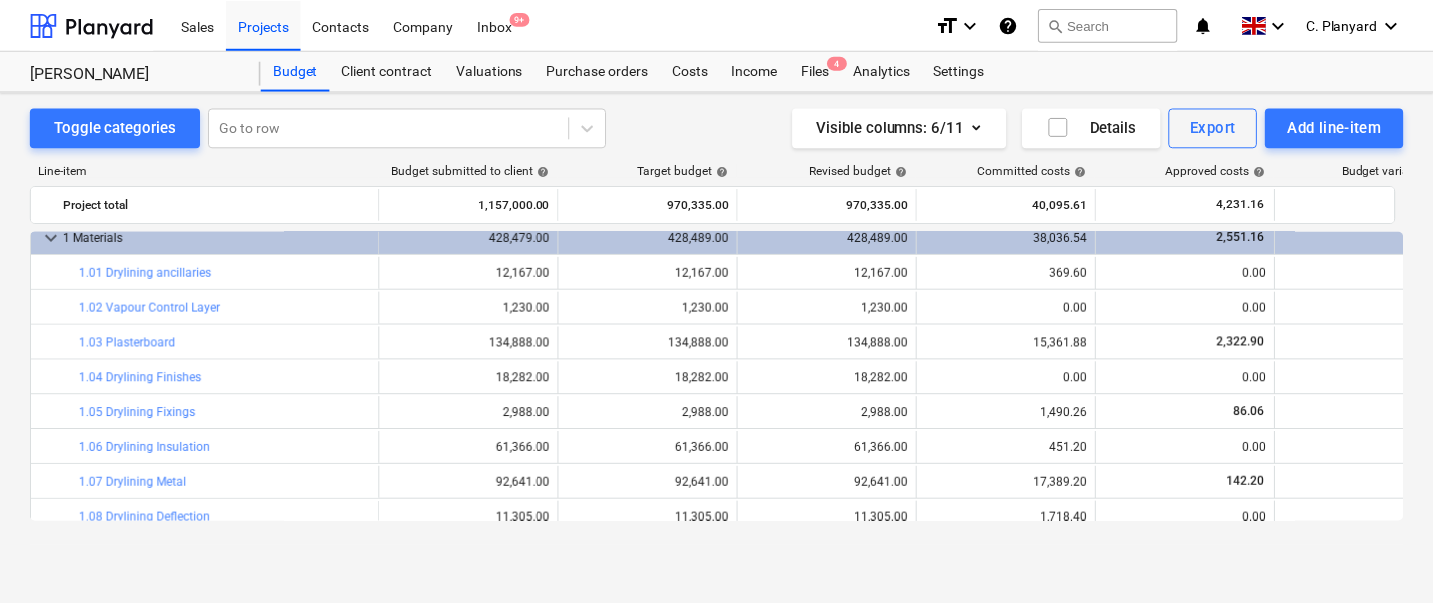 scroll, scrollTop: 0, scrollLeft: 0, axis: both 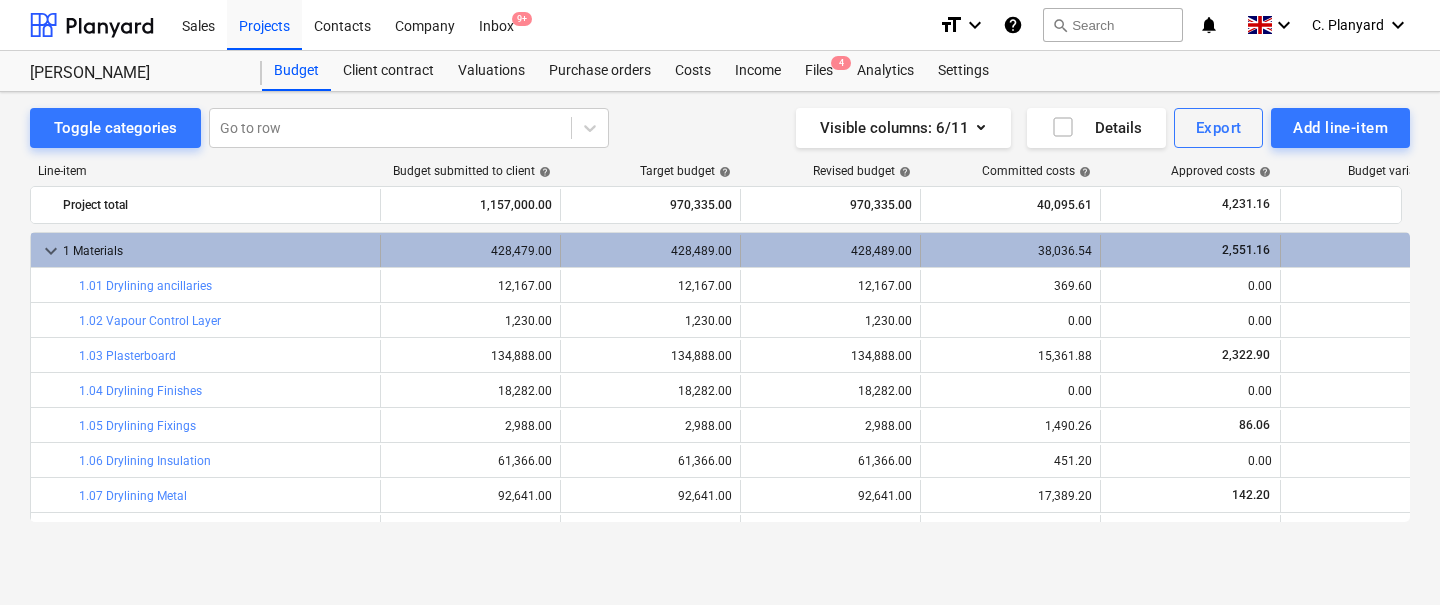click on "keyboard_arrow_down" at bounding box center (51, 251) 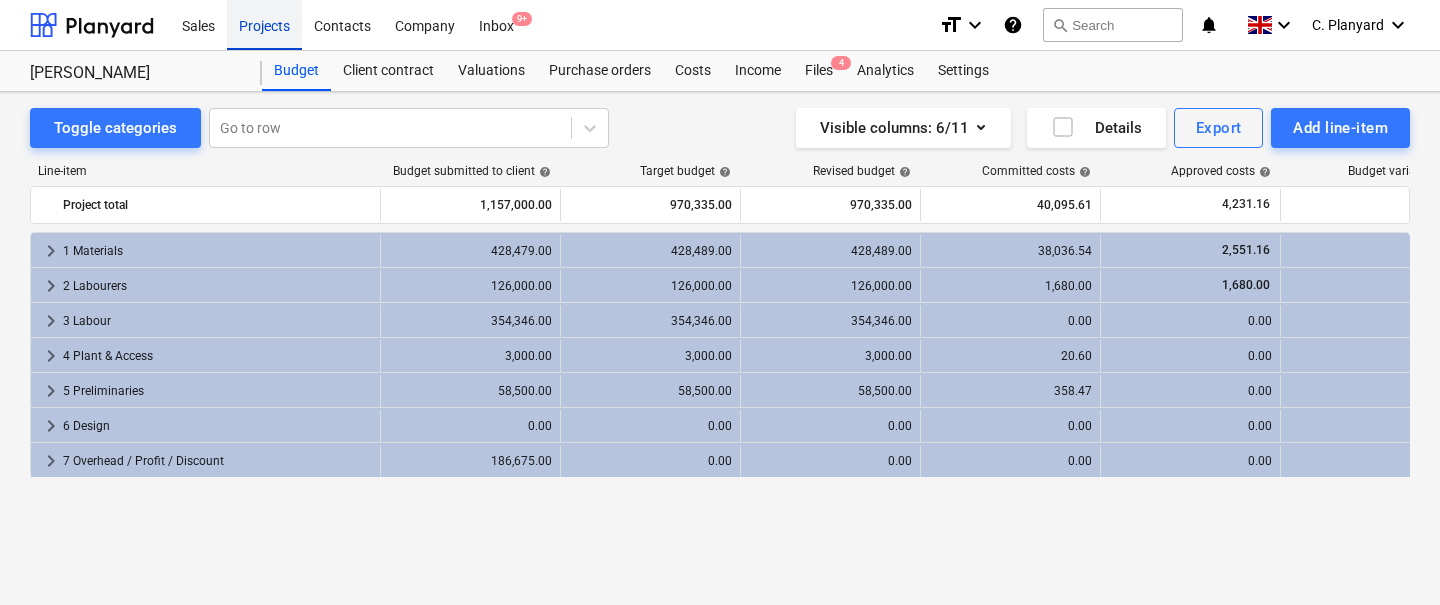 click on "Projects" at bounding box center [264, 24] 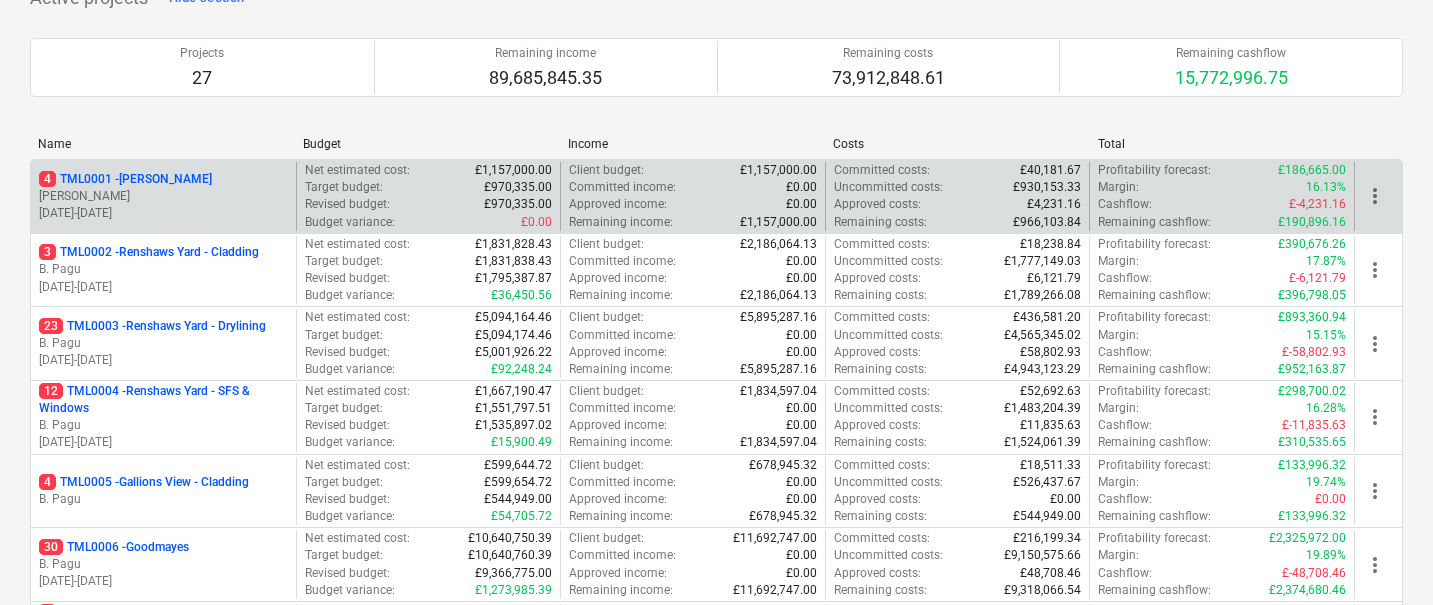 scroll, scrollTop: 172, scrollLeft: 0, axis: vertical 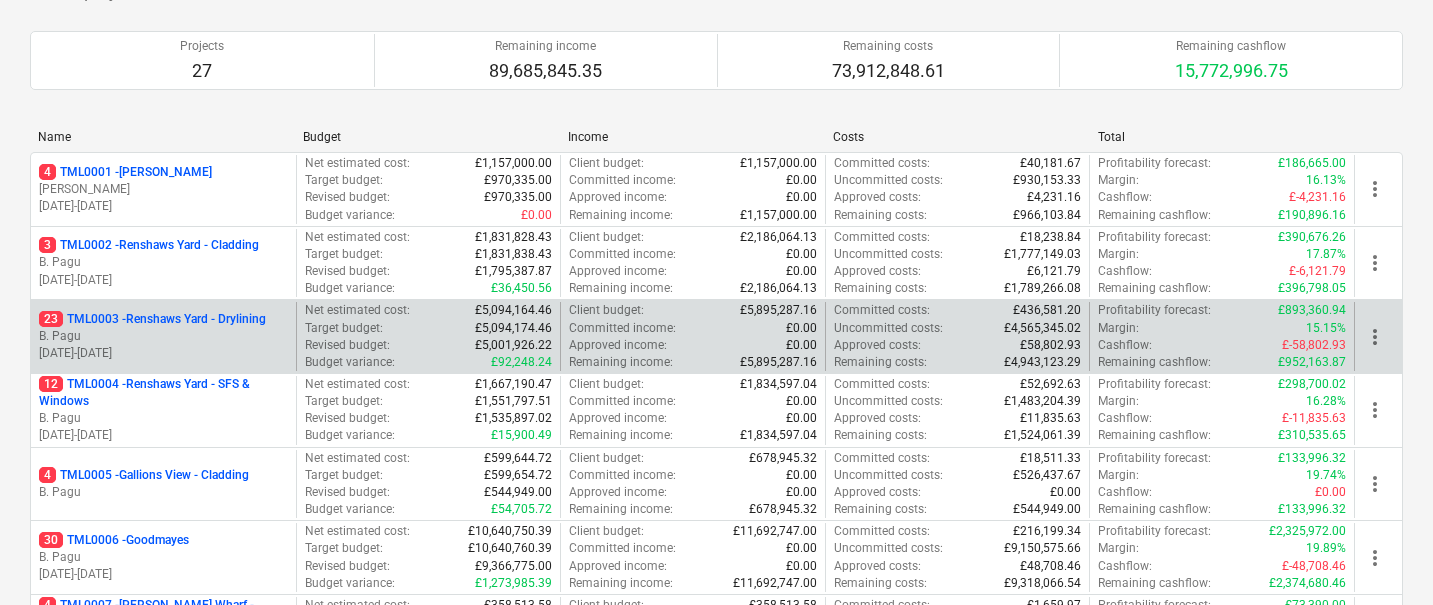 click on "23  TML0003 -  Renshaws Yard -  Drylining" at bounding box center [152, 319] 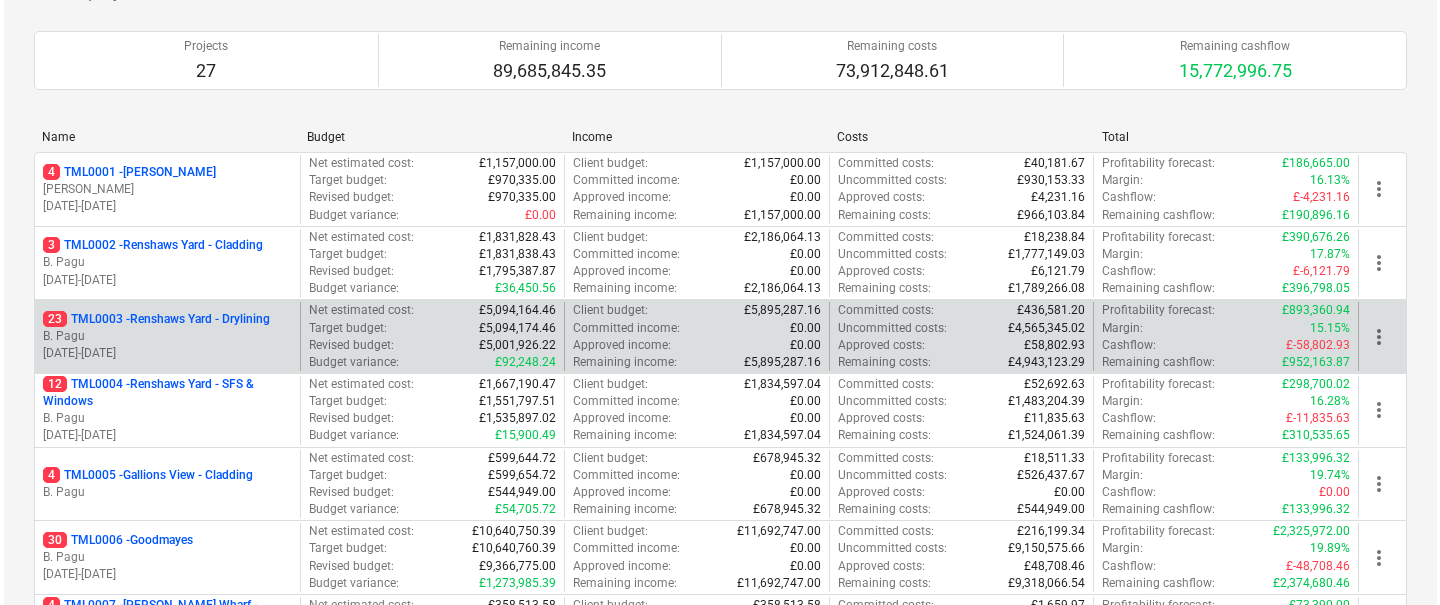 scroll, scrollTop: 0, scrollLeft: 0, axis: both 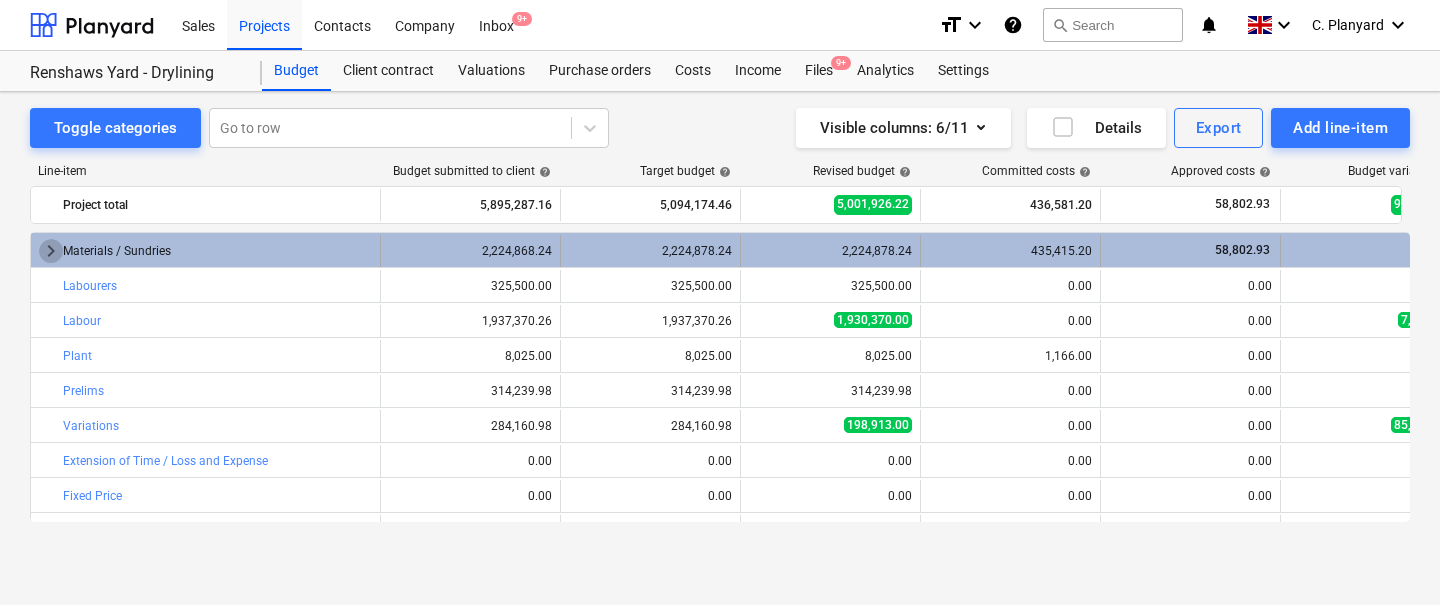 click on "keyboard_arrow_right" at bounding box center [51, 251] 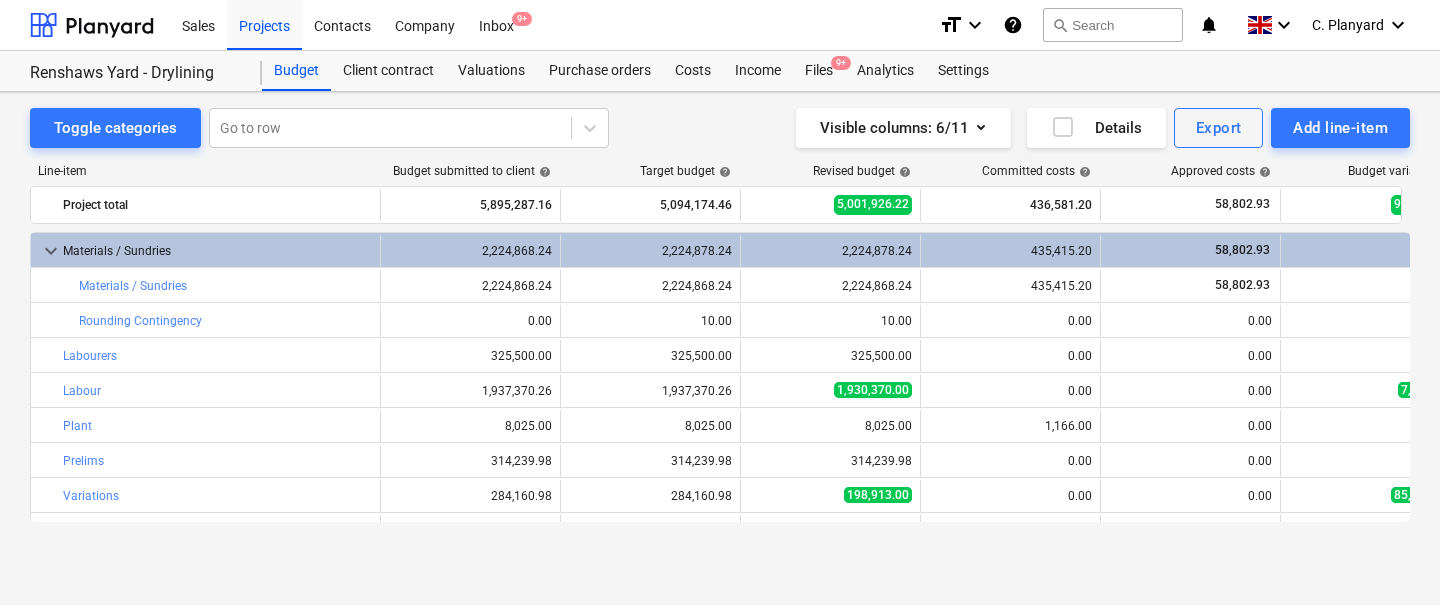 click on "keyboard_arrow_down" at bounding box center [51, 251] 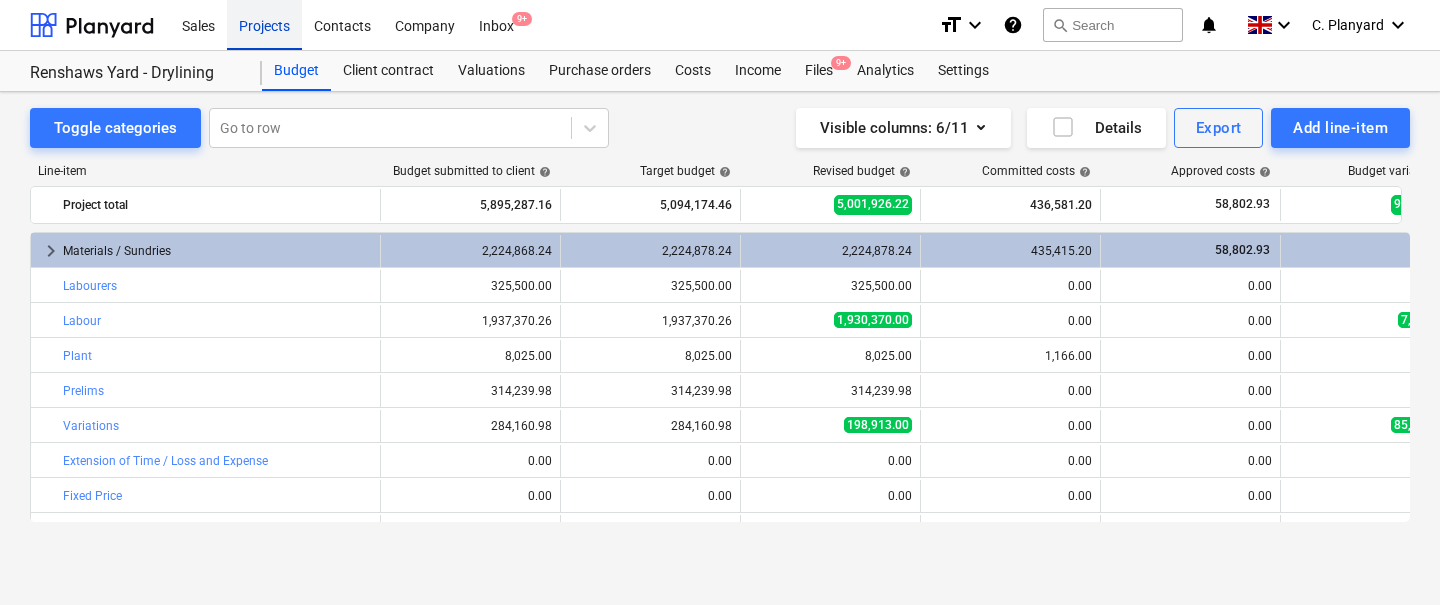 click on "Projects" at bounding box center [264, 24] 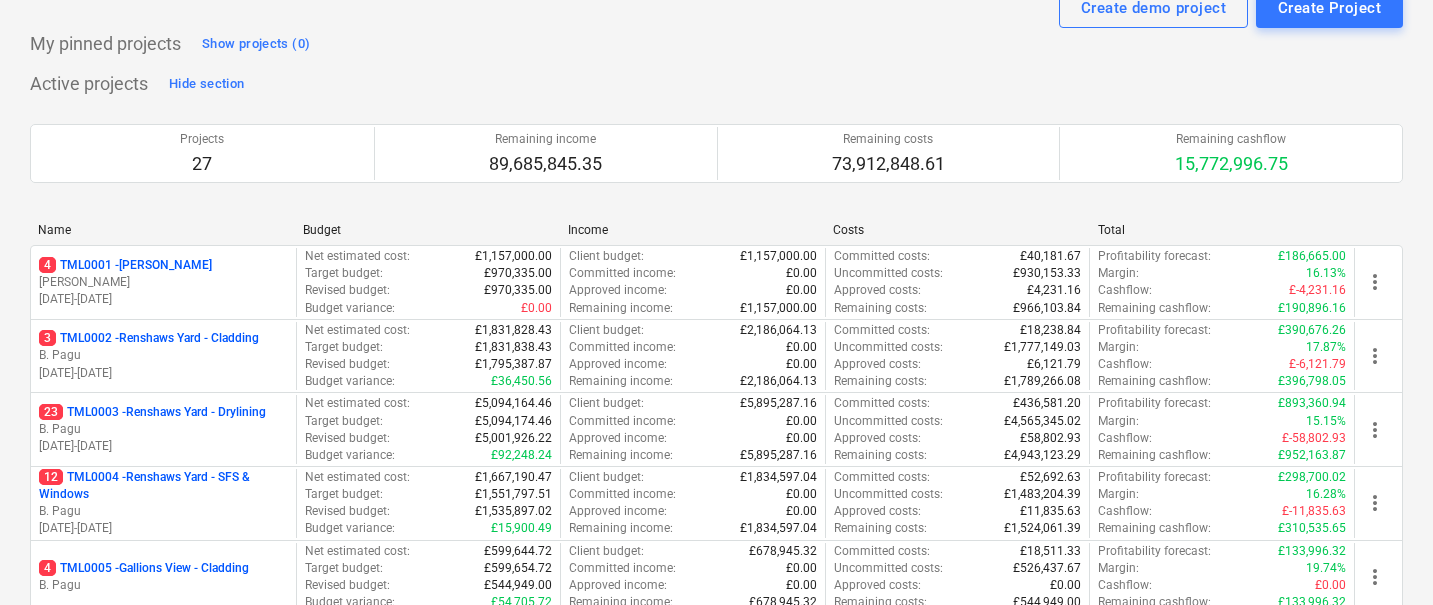 scroll, scrollTop: 90, scrollLeft: 0, axis: vertical 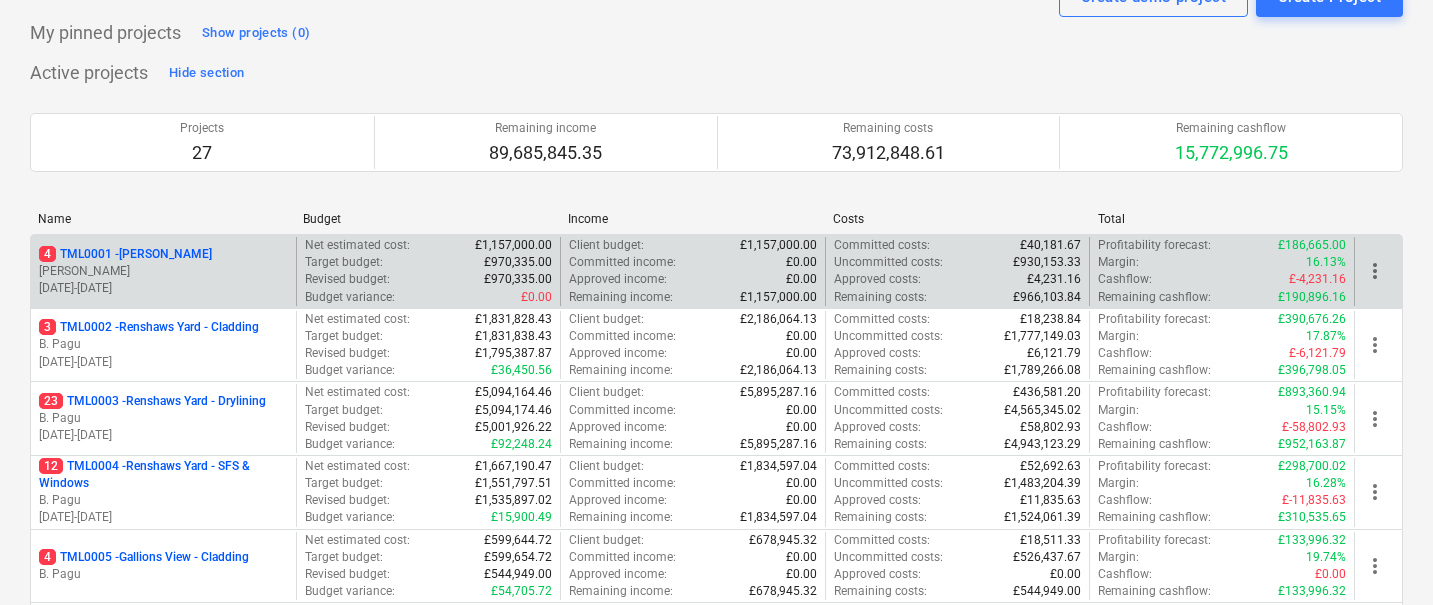 click on "[PERSON_NAME]" at bounding box center [163, 271] 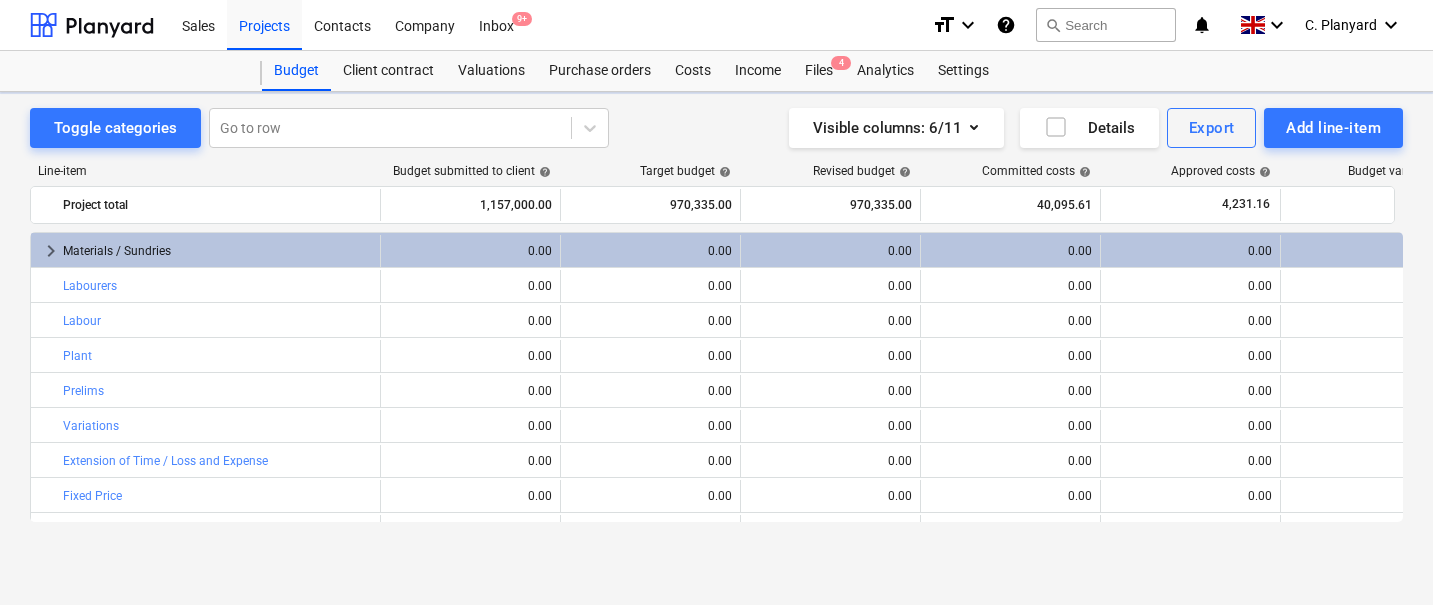scroll, scrollTop: 0, scrollLeft: 0, axis: both 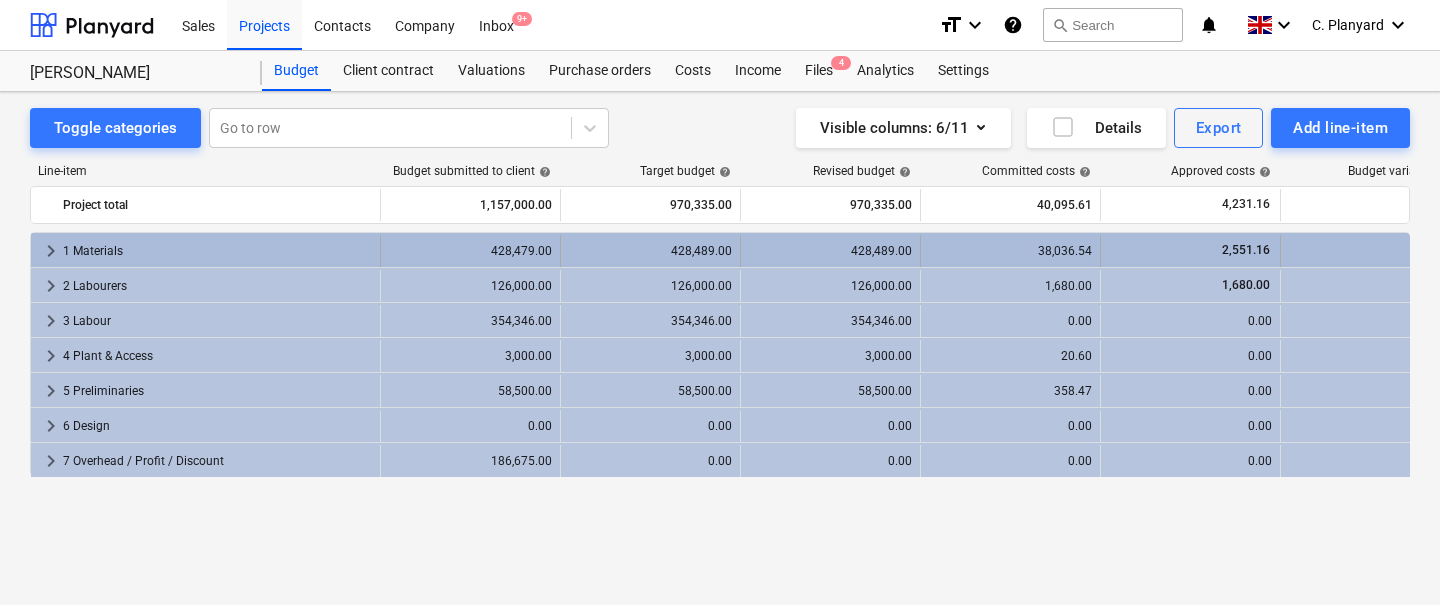 click on "keyboard_arrow_right" at bounding box center [51, 251] 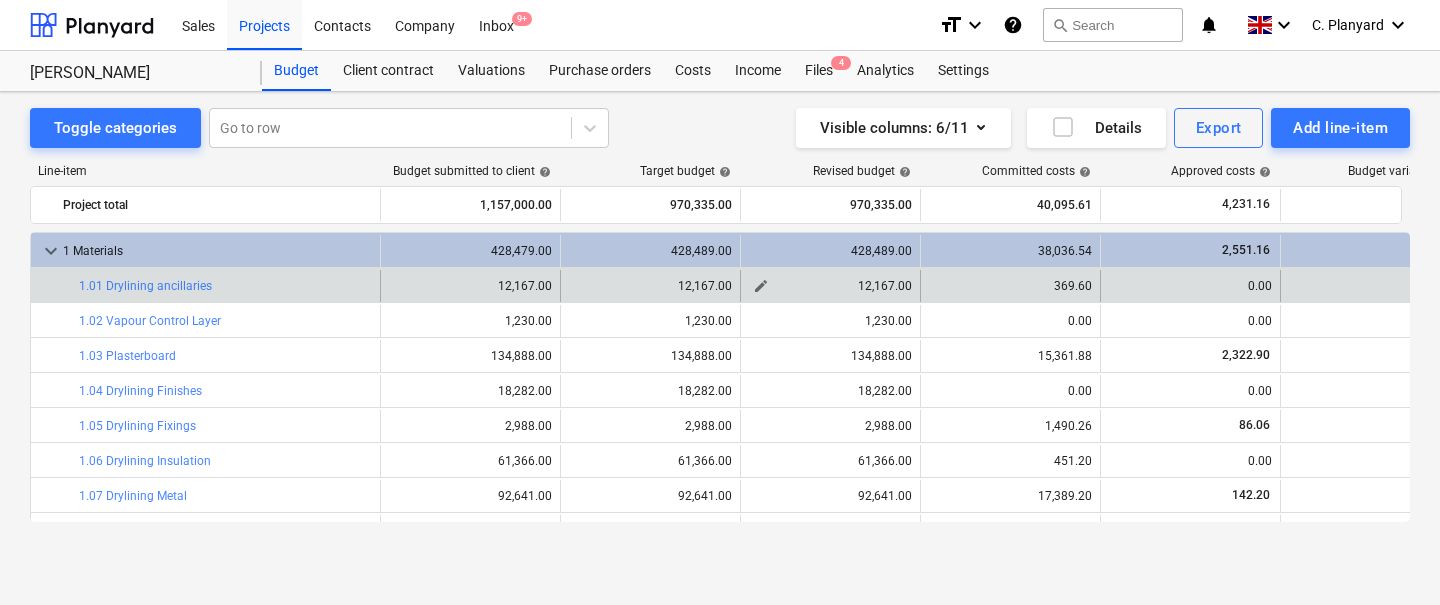 click on "edit" at bounding box center [761, 286] 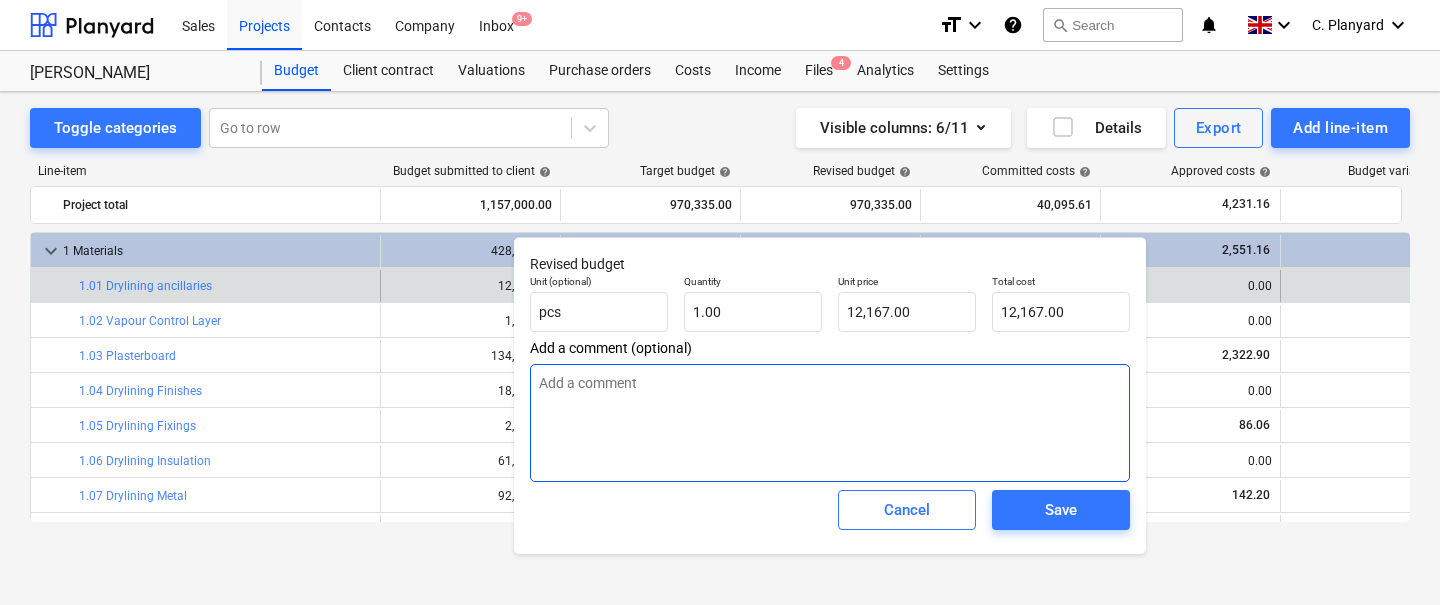 click at bounding box center [830, 423] 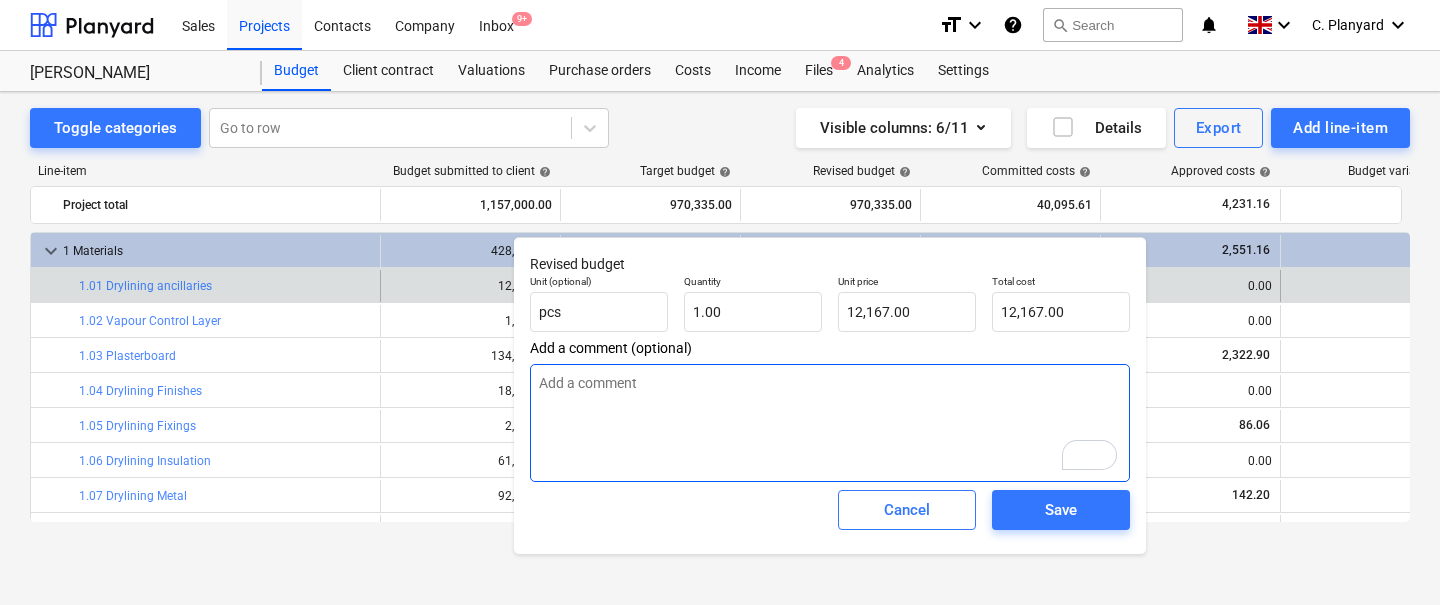 click at bounding box center (830, 423) 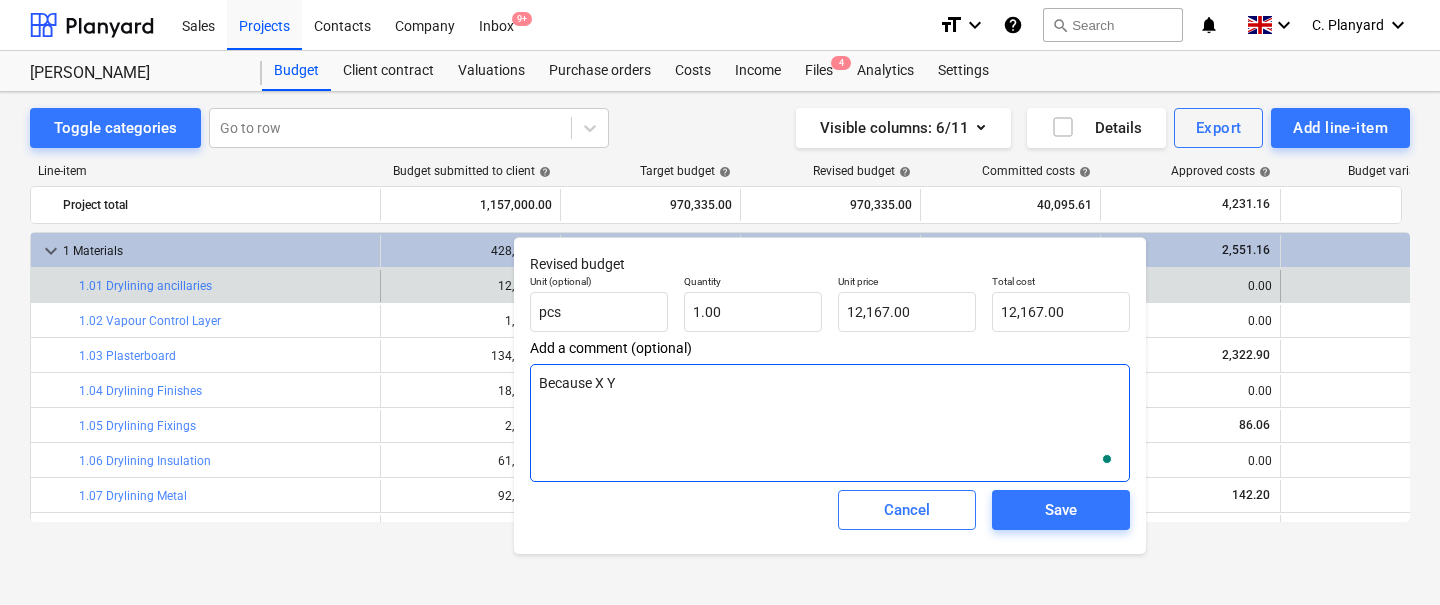 type on "Because X Y Z" 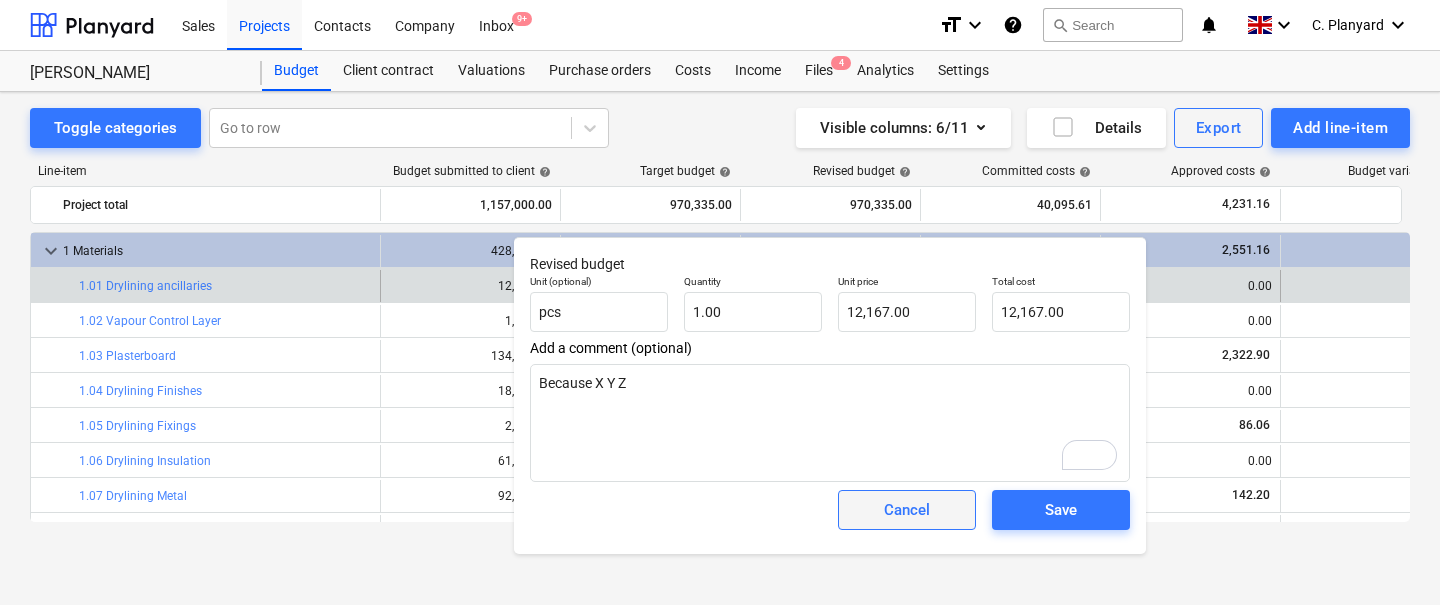 click on "Cancel" at bounding box center (907, 510) 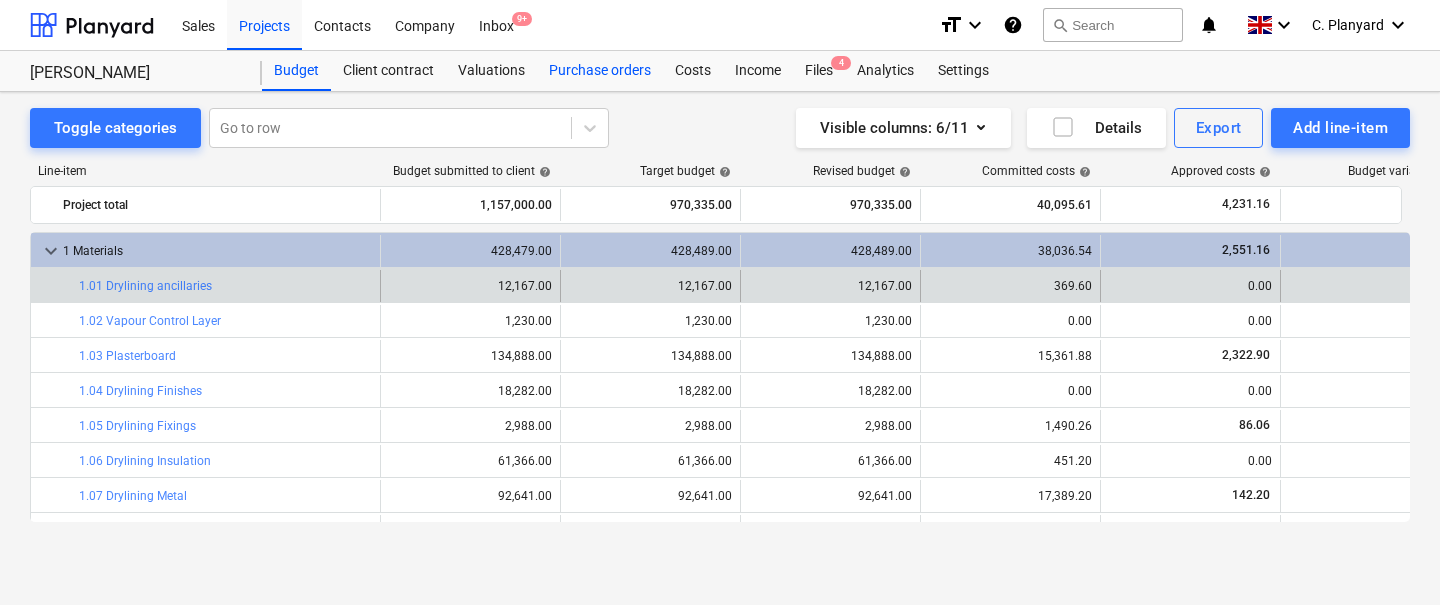 click on "Purchase orders" at bounding box center (600, 71) 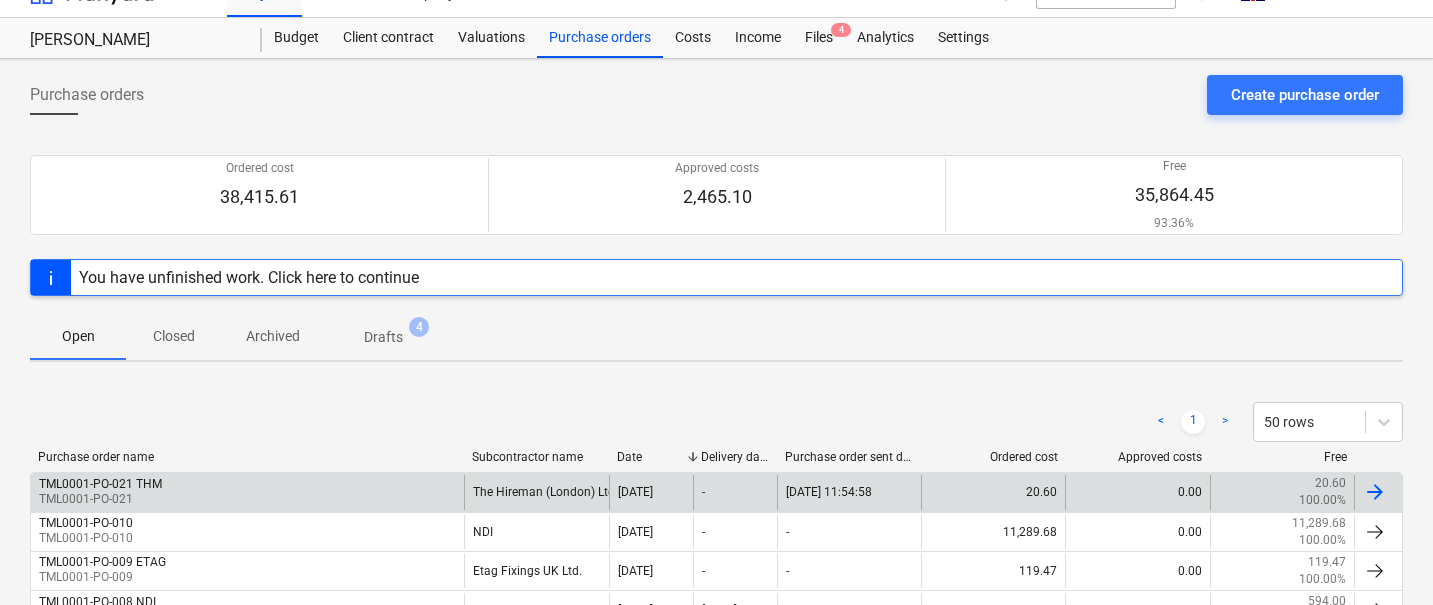 scroll, scrollTop: 0, scrollLeft: 0, axis: both 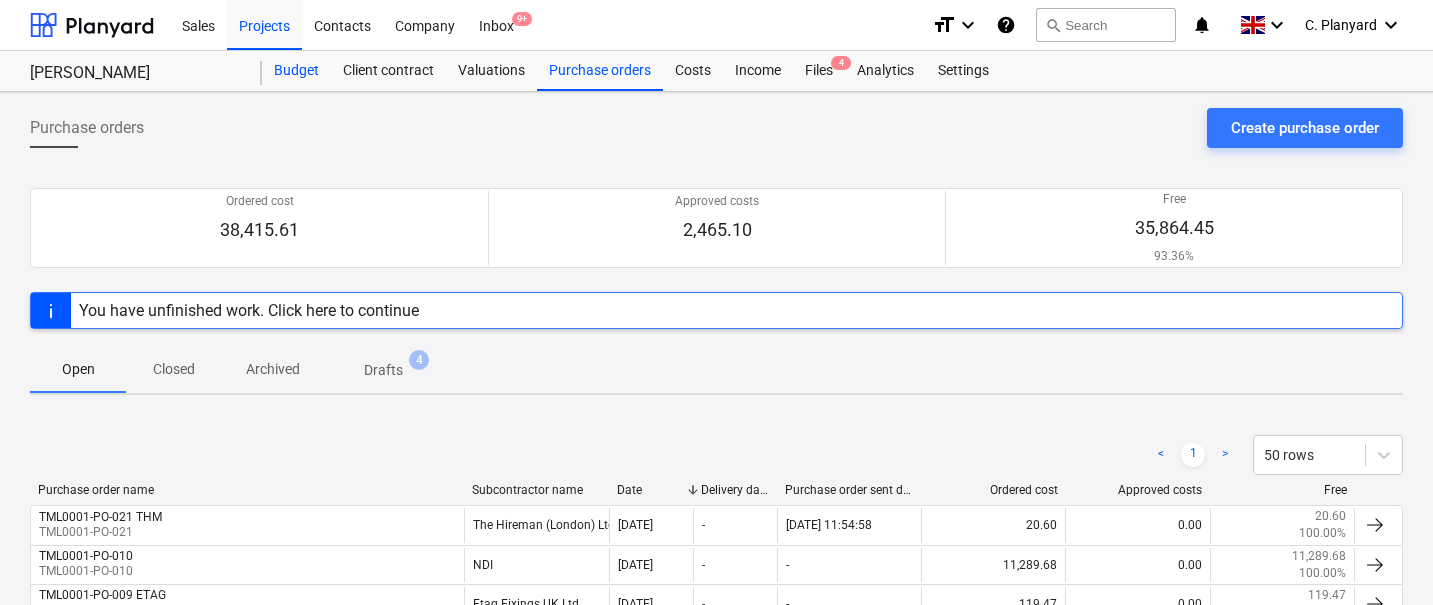 click on "Budget" at bounding box center [296, 71] 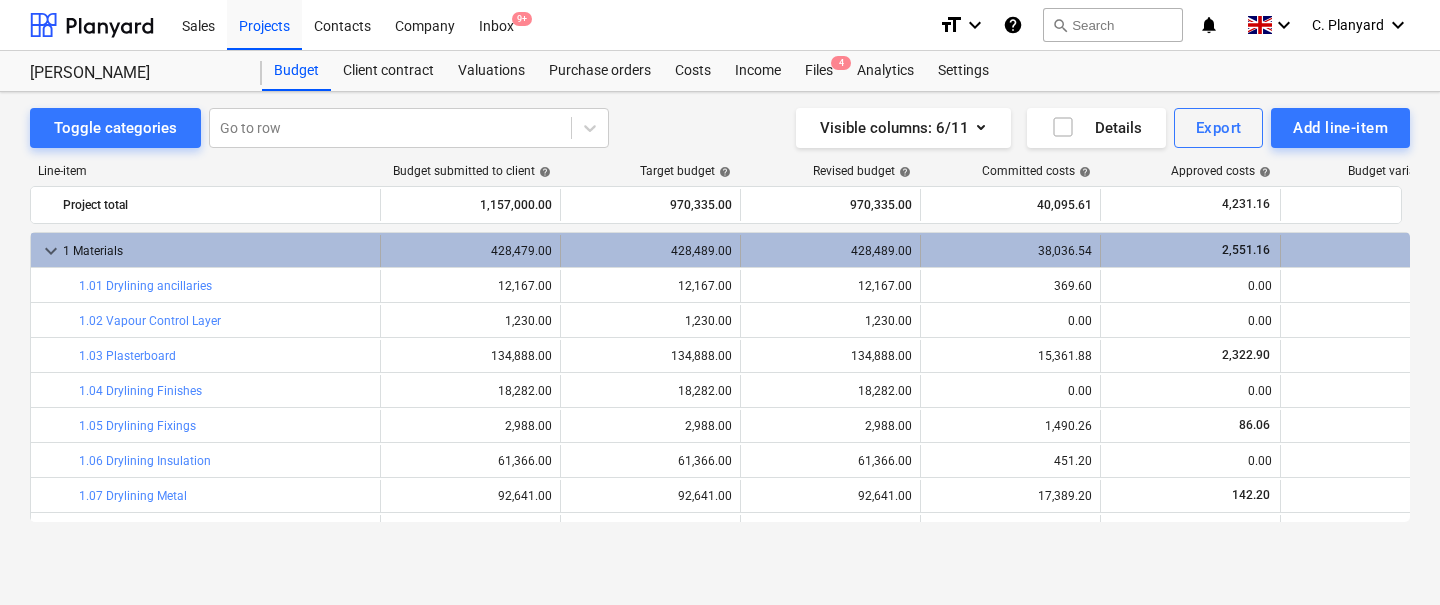 click on "keyboard_arrow_down" at bounding box center (51, 251) 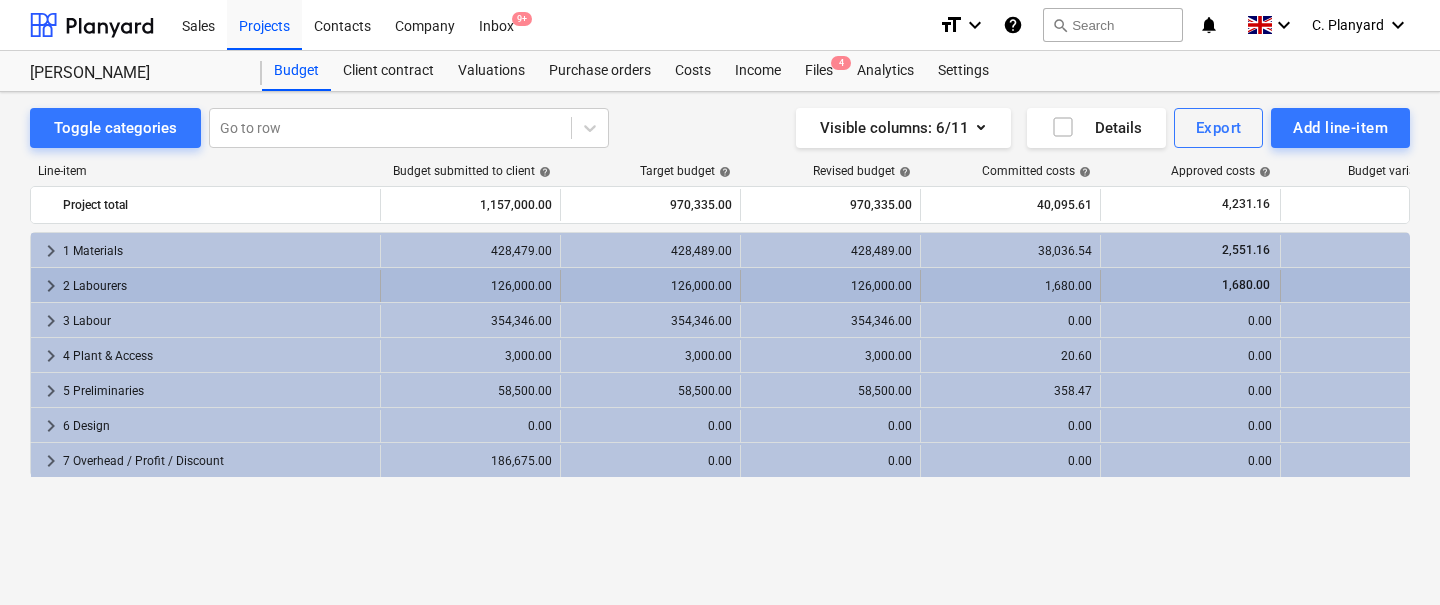 click on "keyboard_arrow_right" at bounding box center (51, 286) 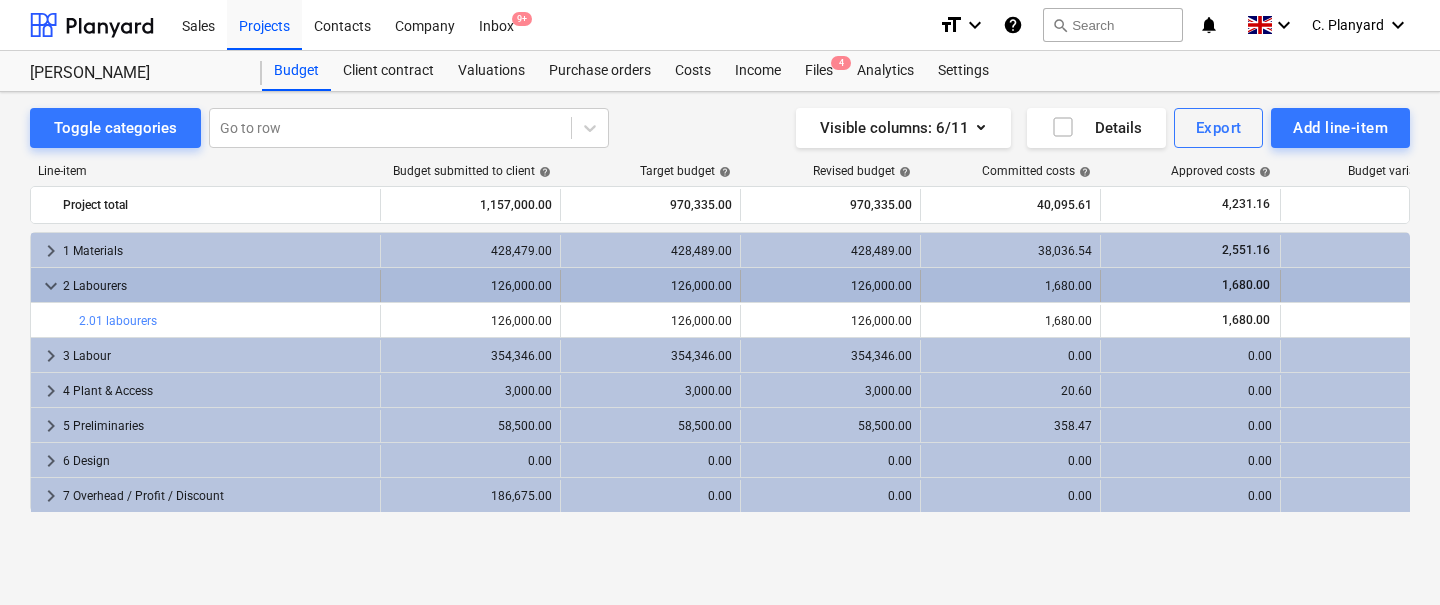 click on "keyboard_arrow_down" at bounding box center [51, 286] 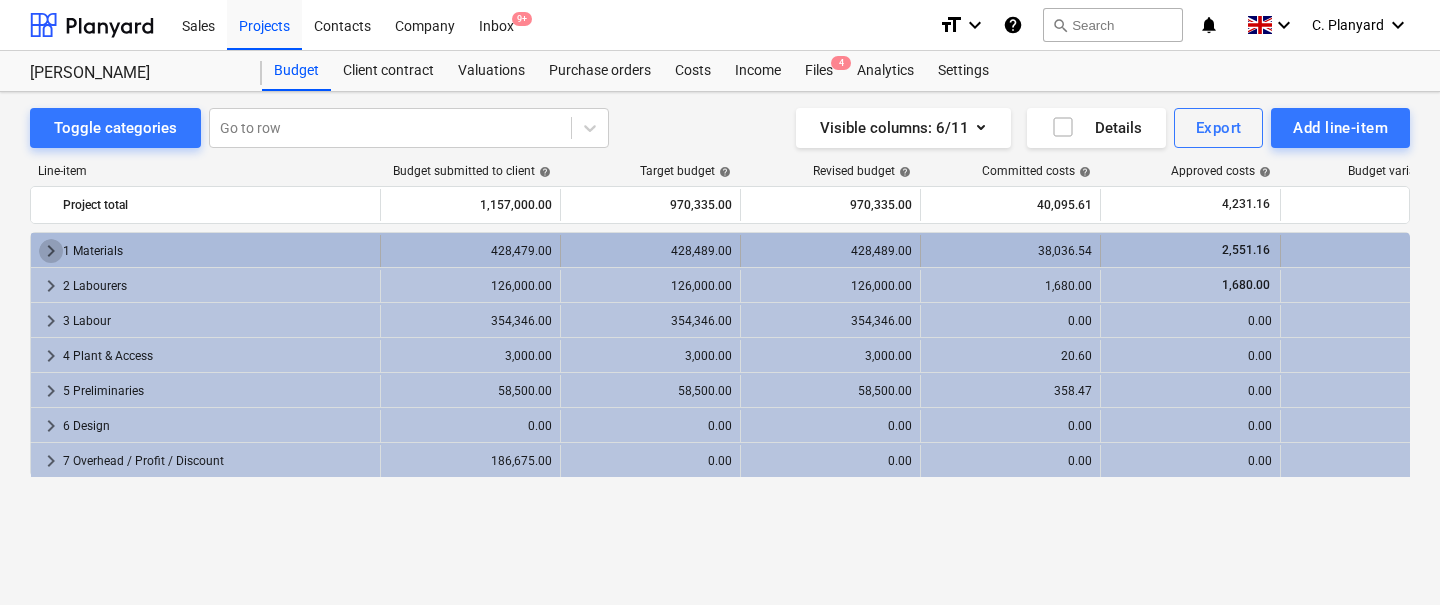 click on "keyboard_arrow_right" at bounding box center (51, 251) 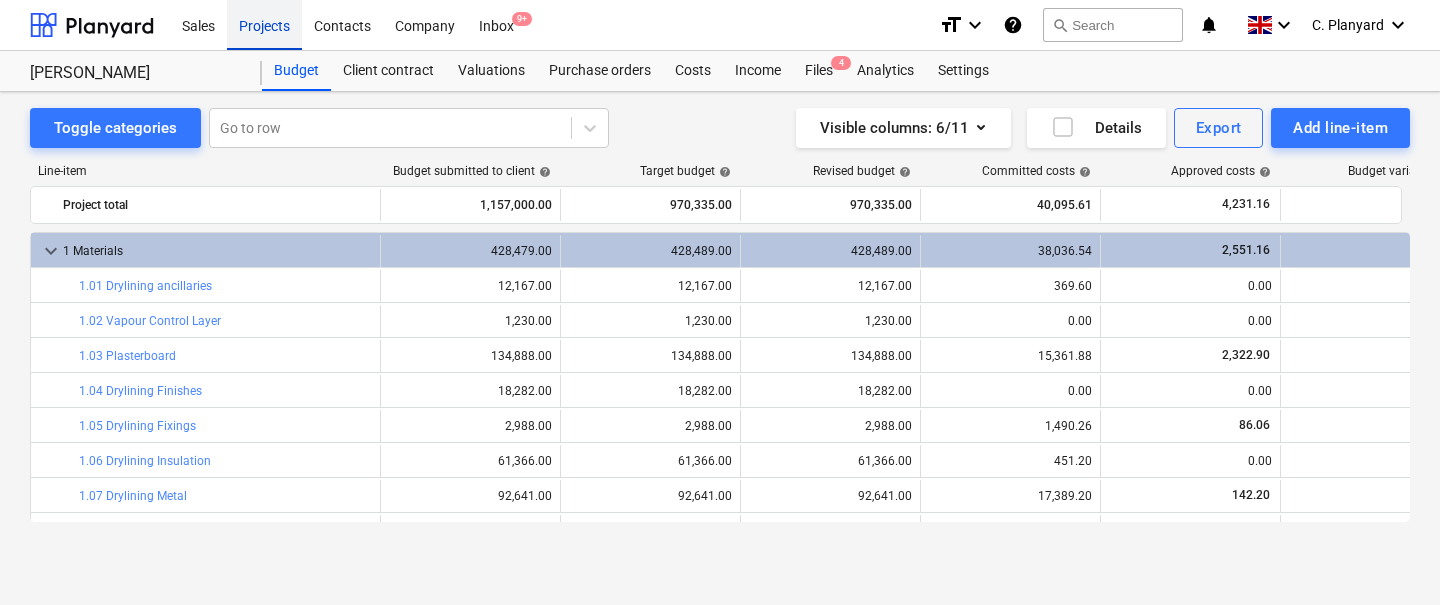 click on "Projects" at bounding box center [264, 24] 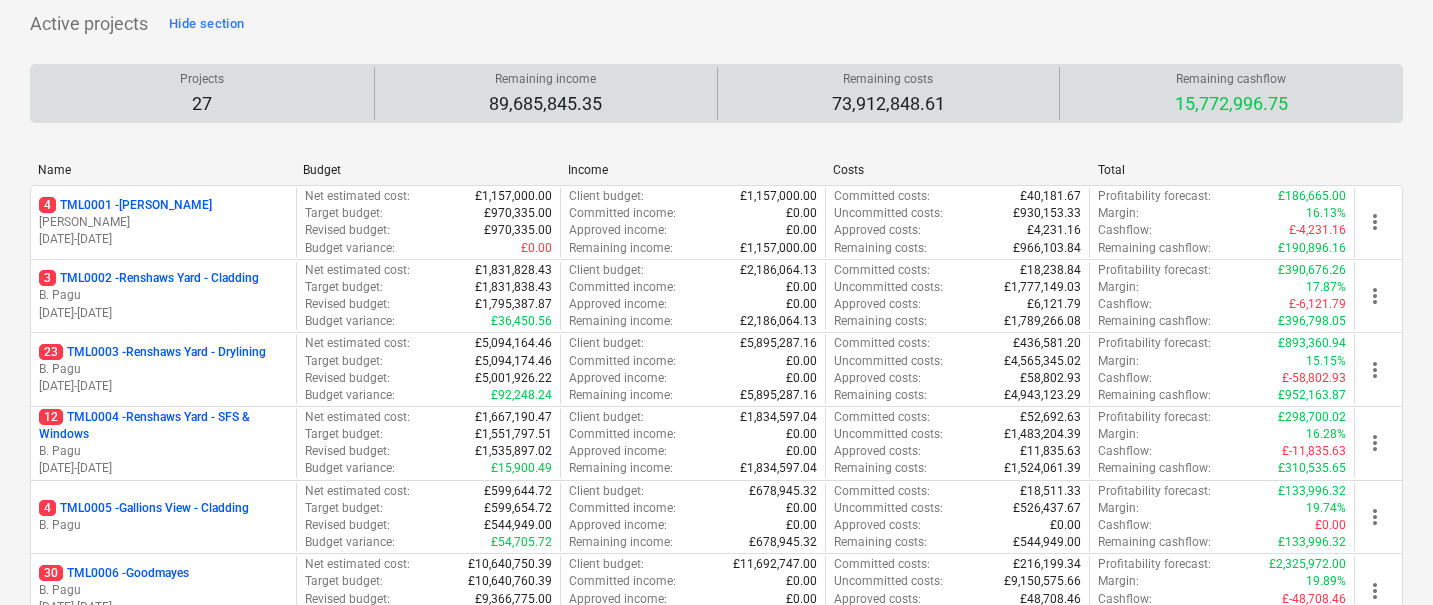 scroll, scrollTop: 137, scrollLeft: 0, axis: vertical 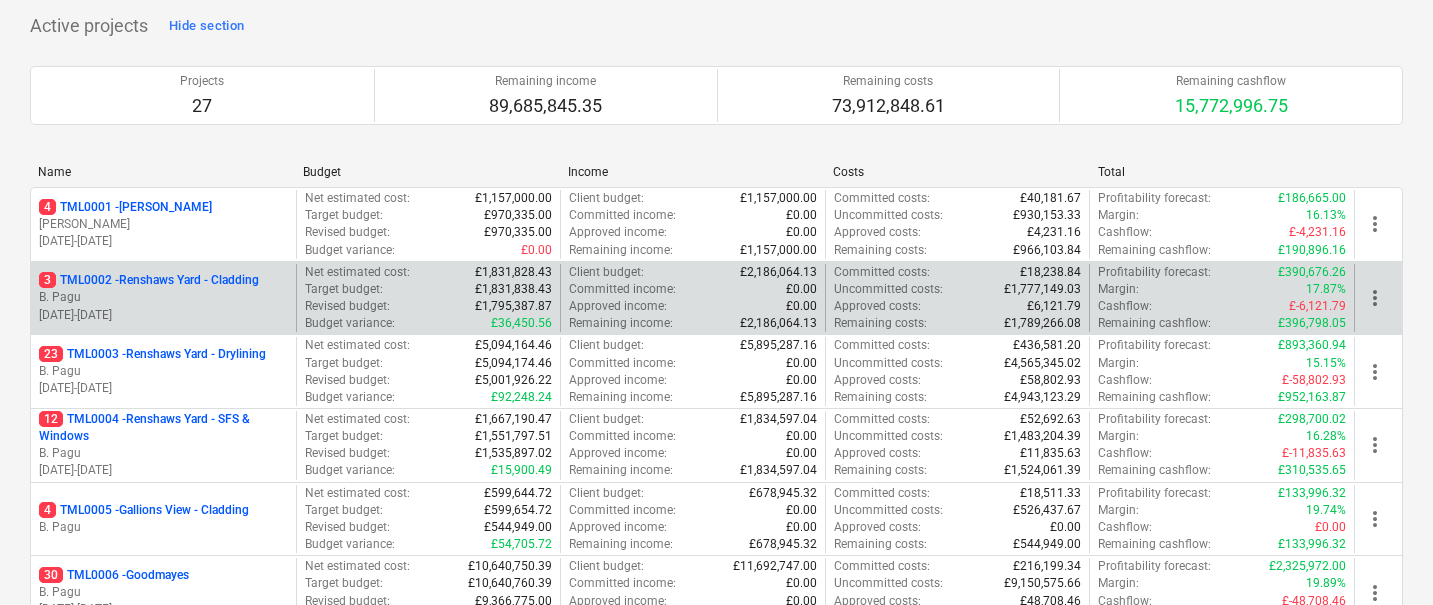 click on "3  TML0002 -  Renshaws Yard - Cladding" at bounding box center (149, 280) 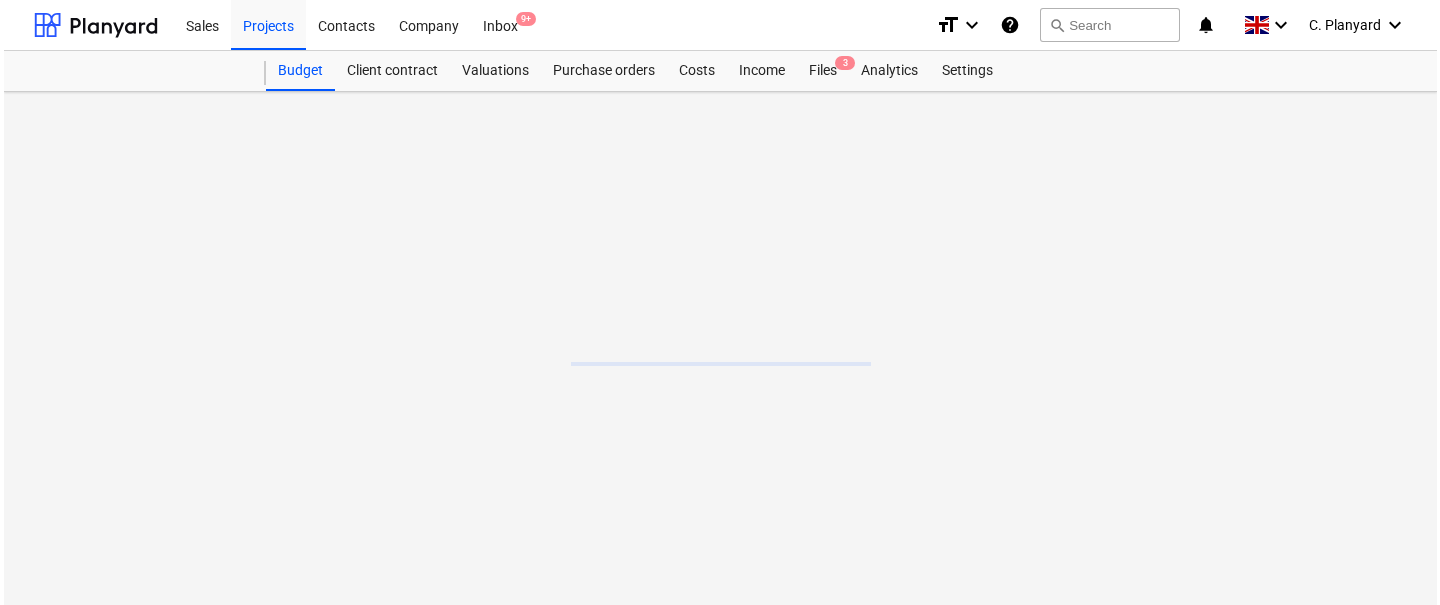 scroll, scrollTop: 0, scrollLeft: 0, axis: both 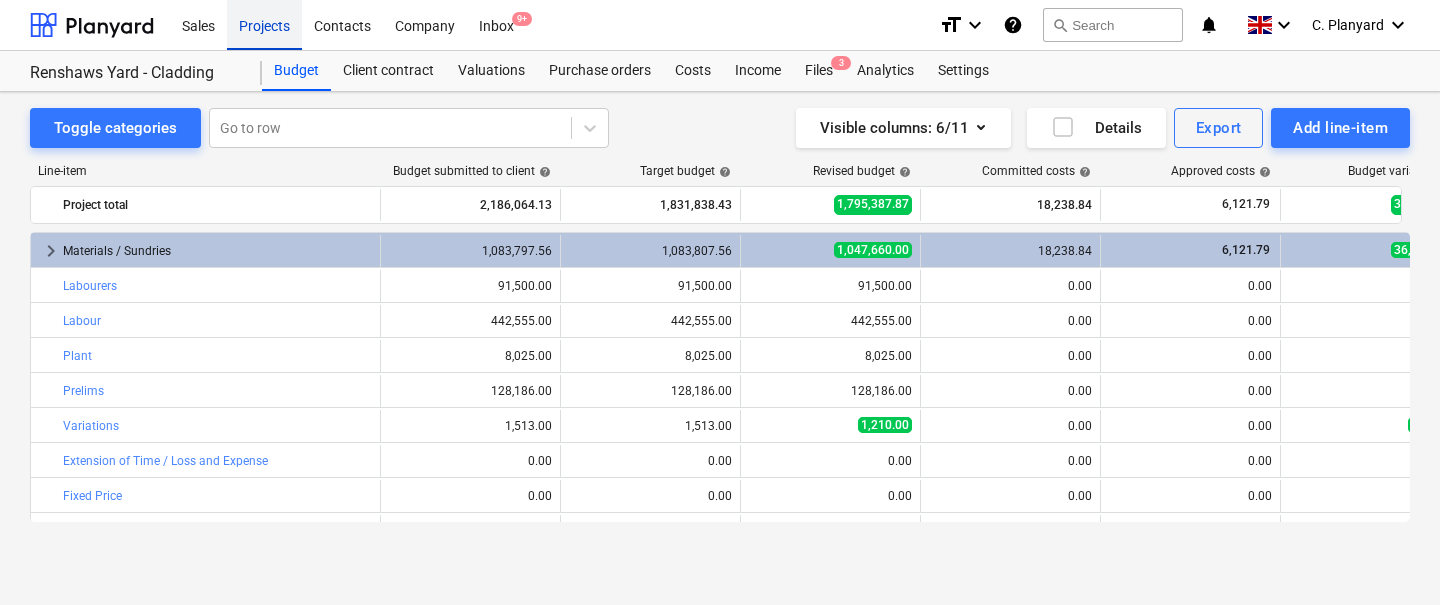 click on "Projects" at bounding box center (264, 24) 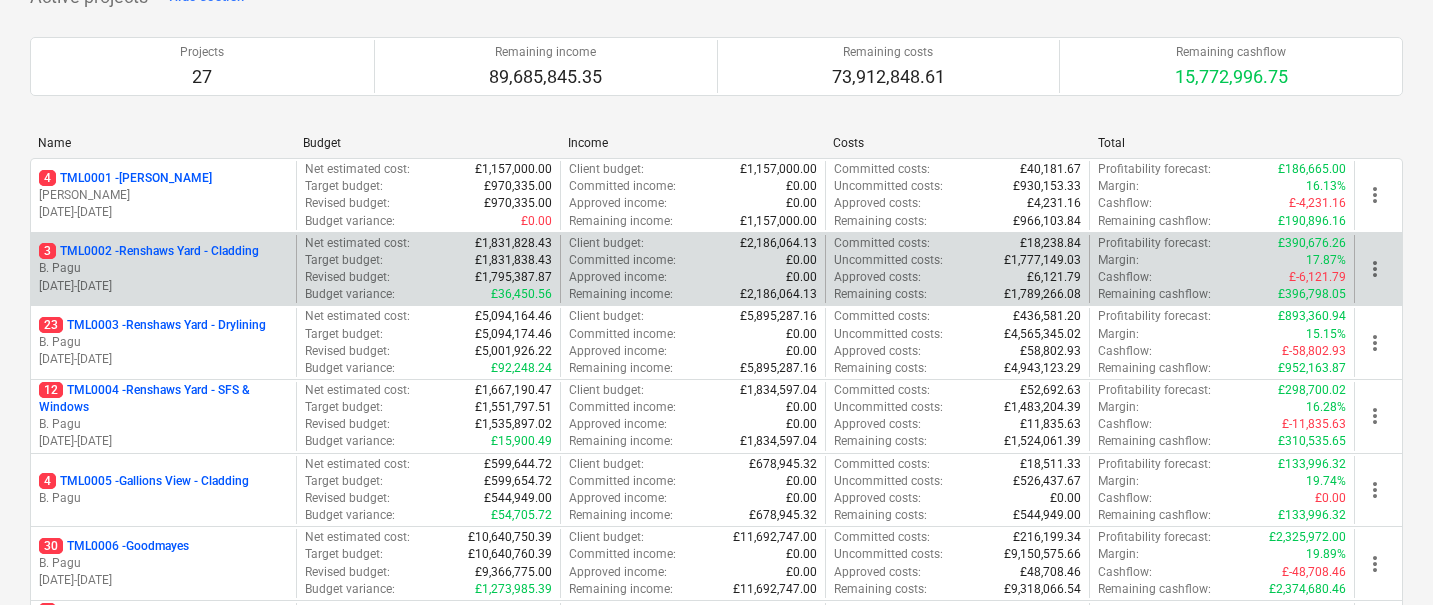 scroll, scrollTop: 0, scrollLeft: 0, axis: both 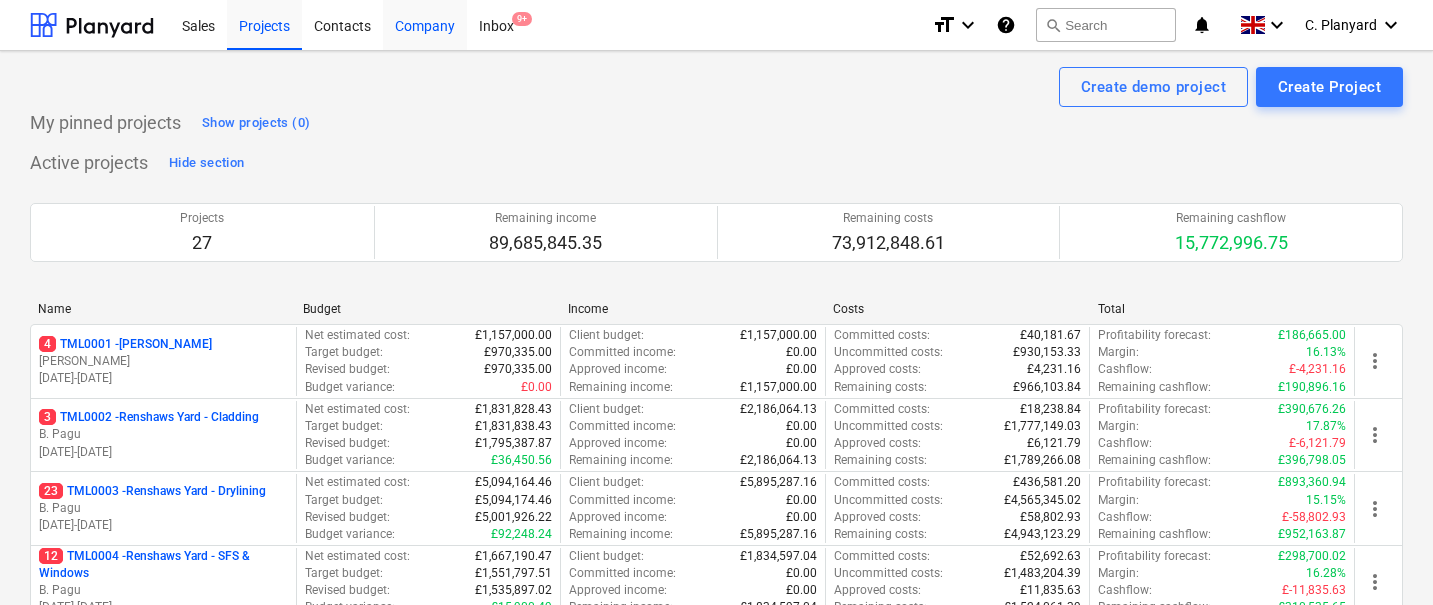 click on "Company" at bounding box center [425, 24] 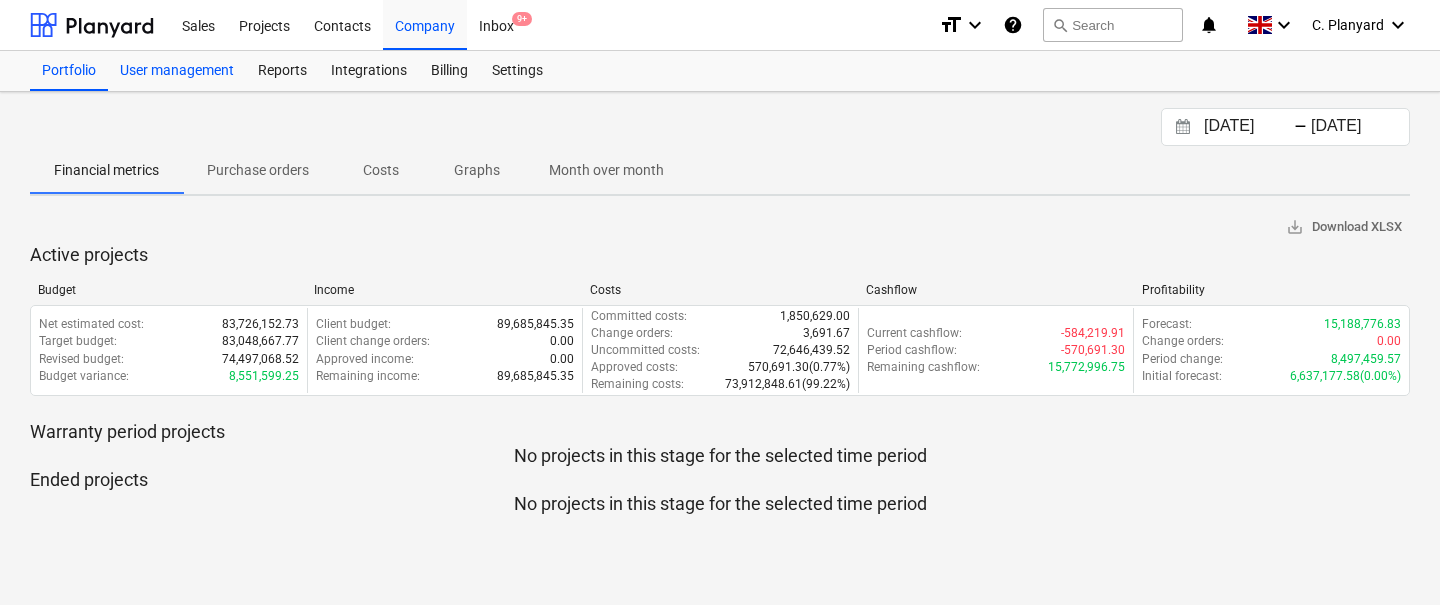 click on "User management" at bounding box center (177, 71) 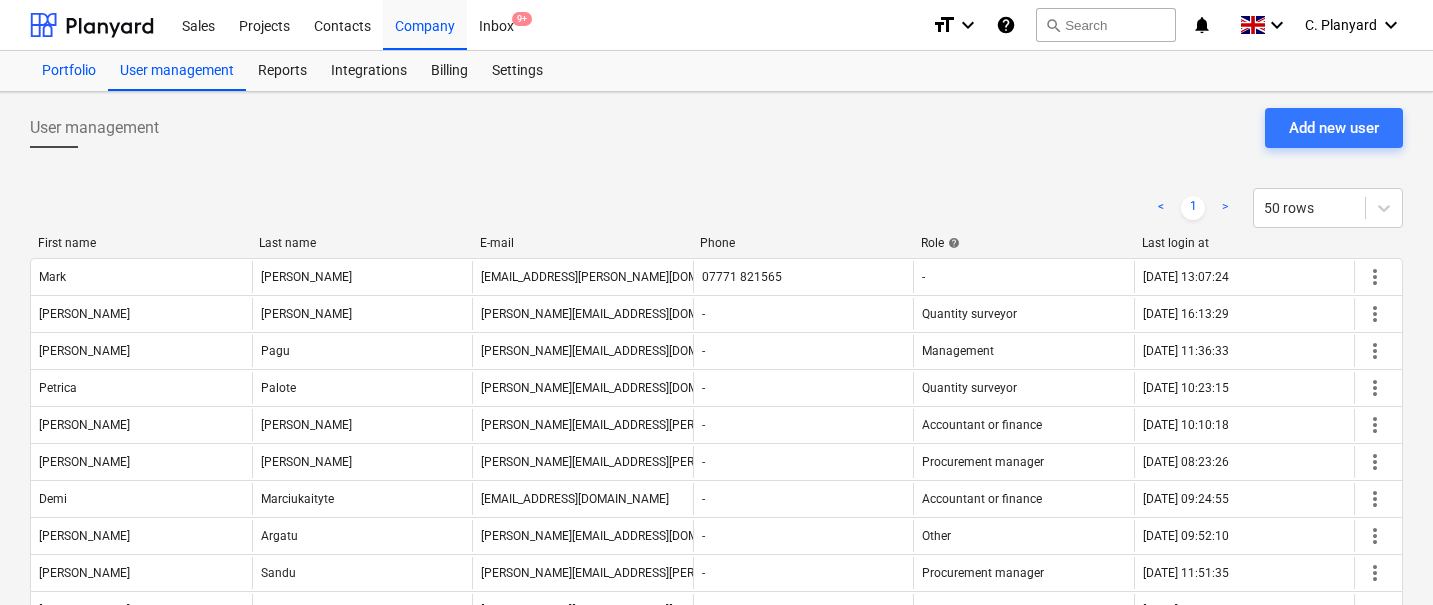 click on "Portfolio" at bounding box center [69, 71] 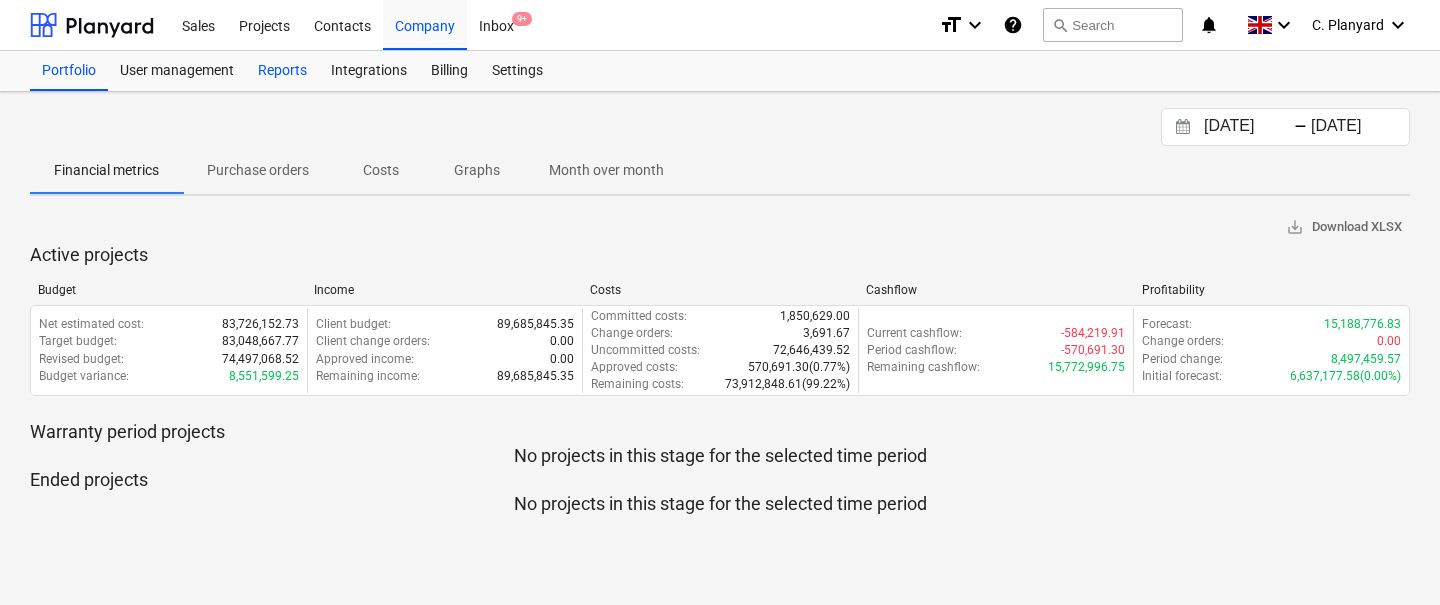 click on "Reports" at bounding box center [282, 71] 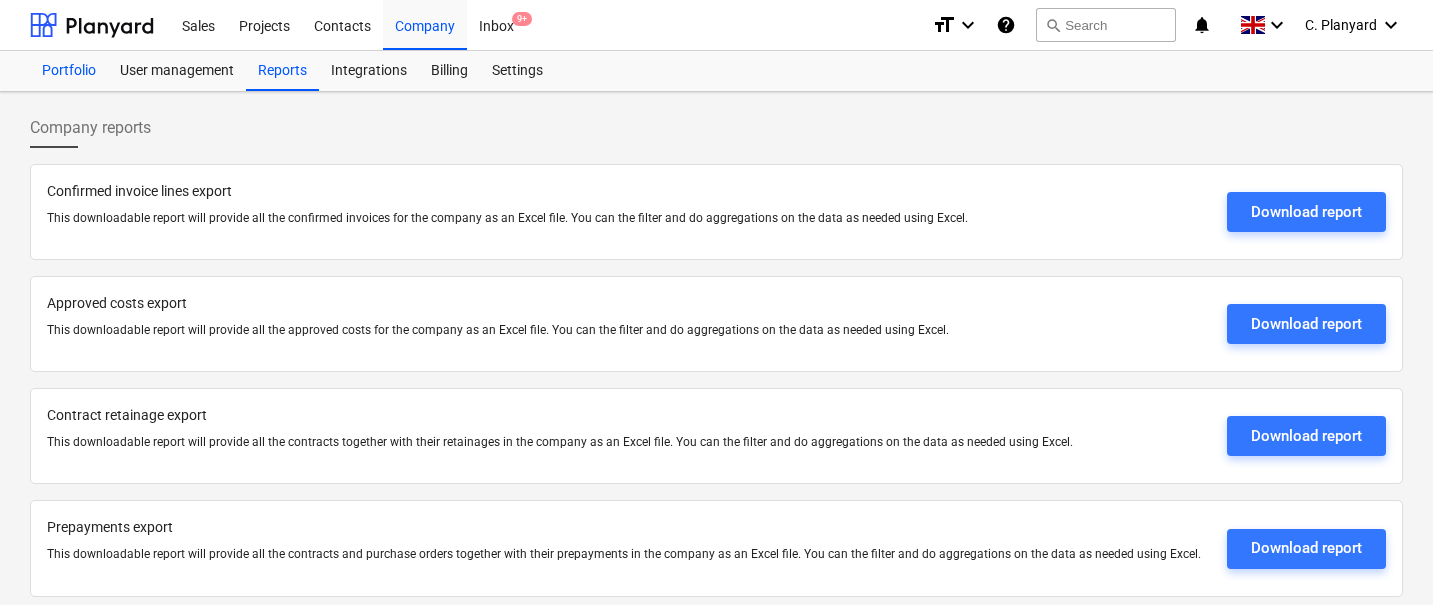click on "Portfolio" at bounding box center (69, 71) 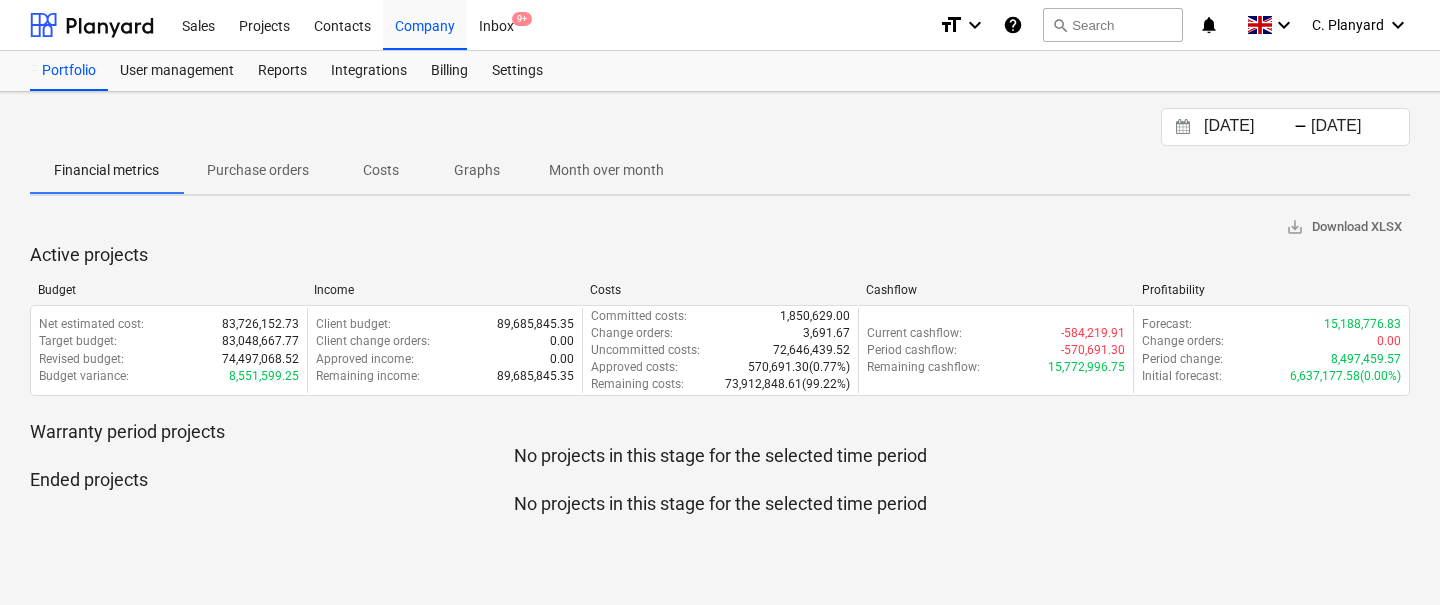 click on "Month over month" at bounding box center [606, 170] 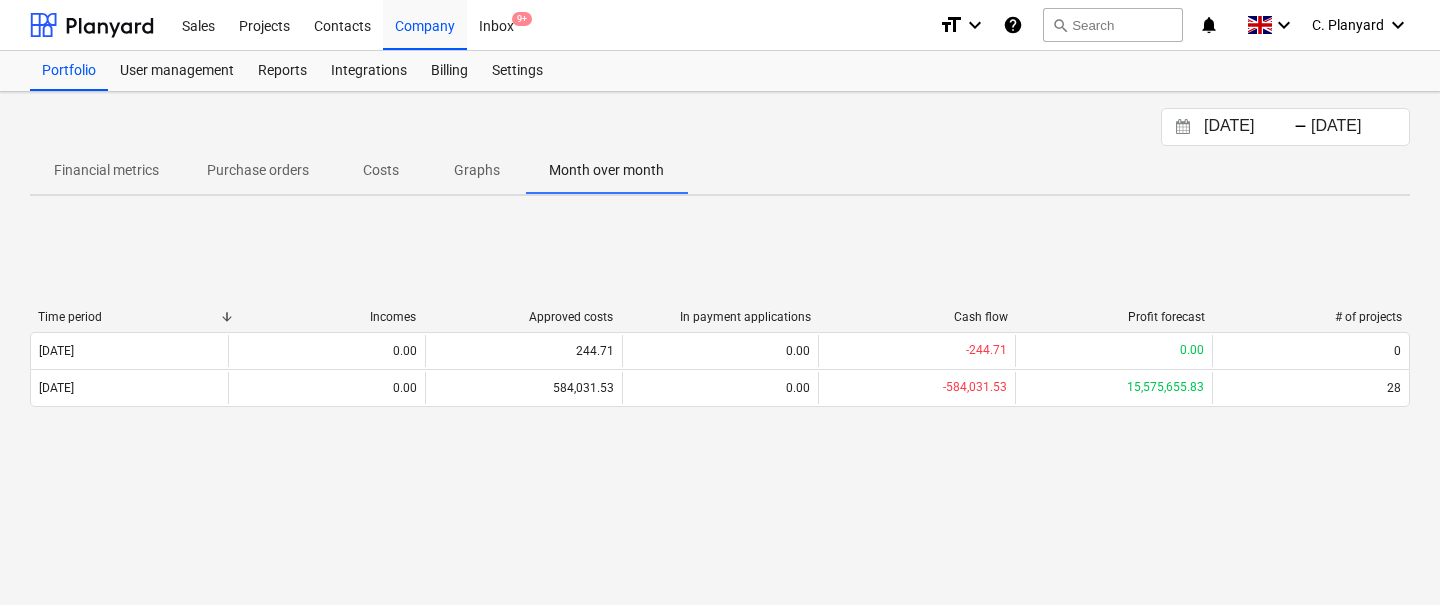 click on "Graphs" at bounding box center (477, 170) 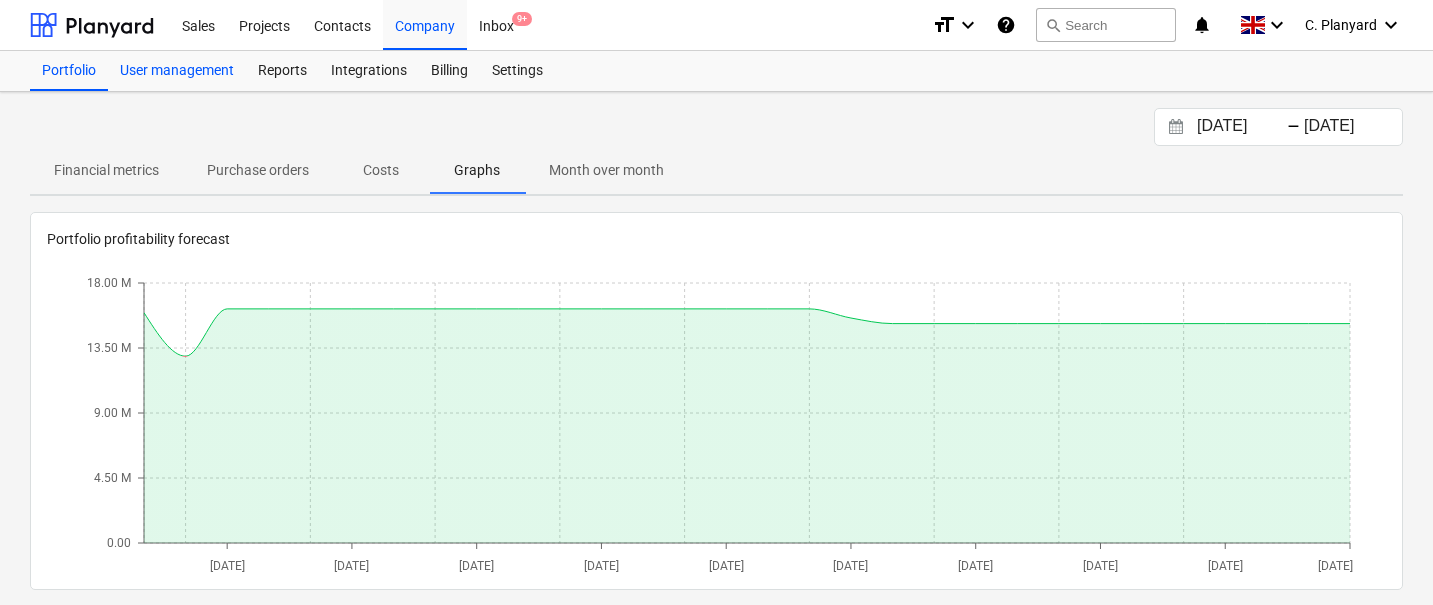 click on "User management" at bounding box center (177, 71) 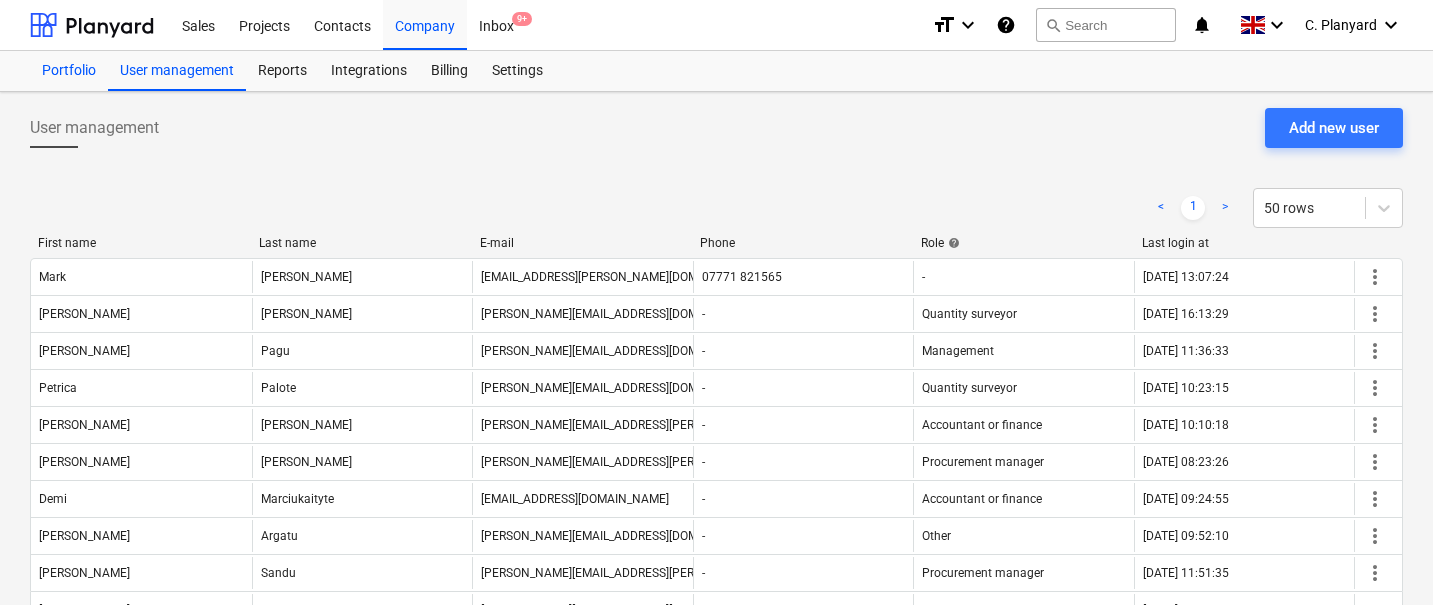 click on "Portfolio" at bounding box center (69, 71) 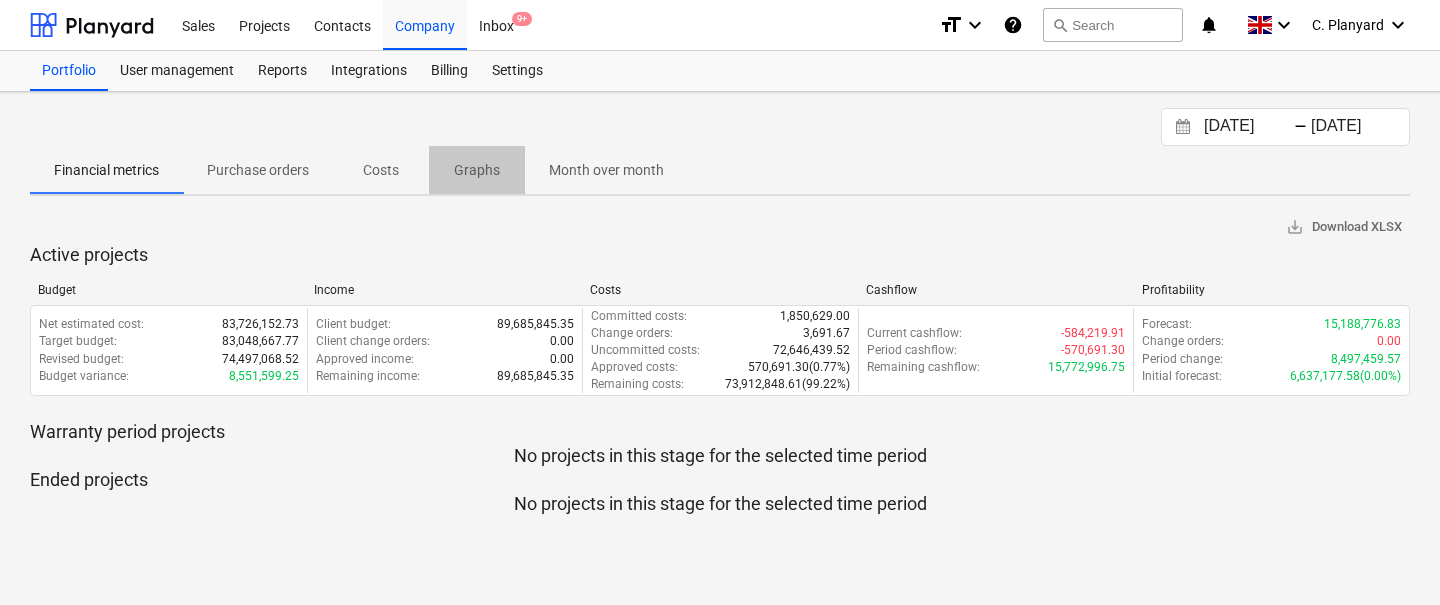 click on "Graphs" at bounding box center [477, 170] 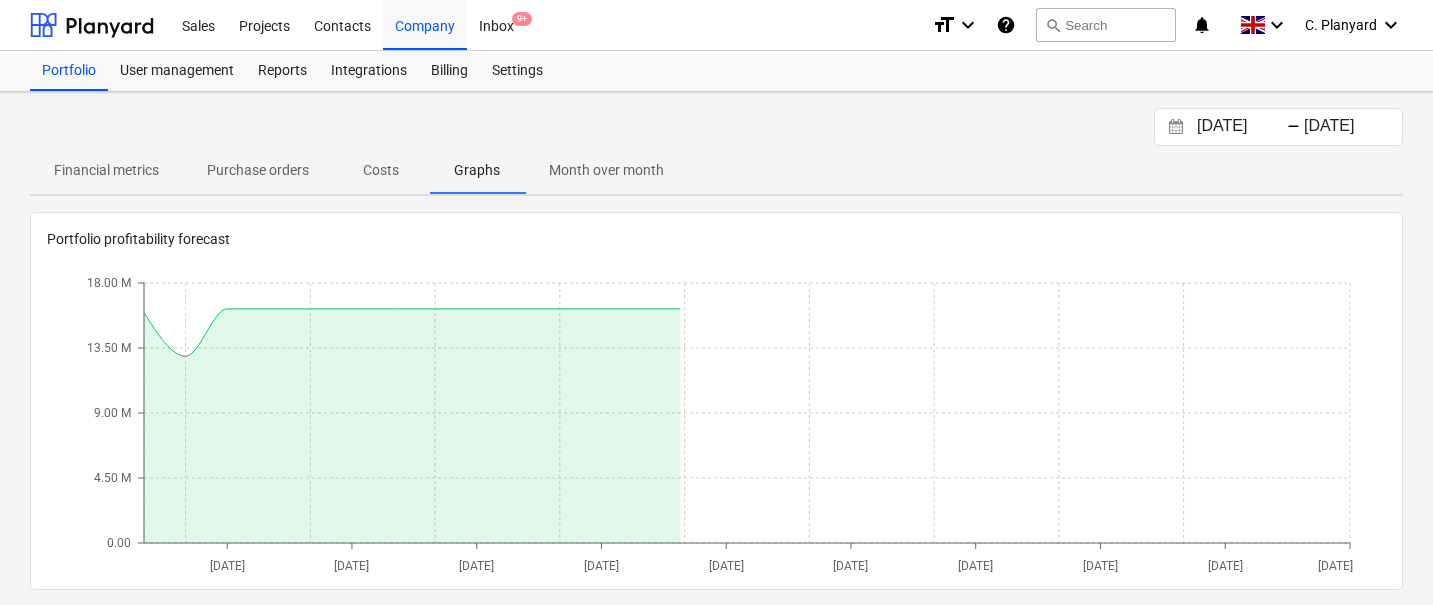 click on "Purchase orders" at bounding box center (258, 170) 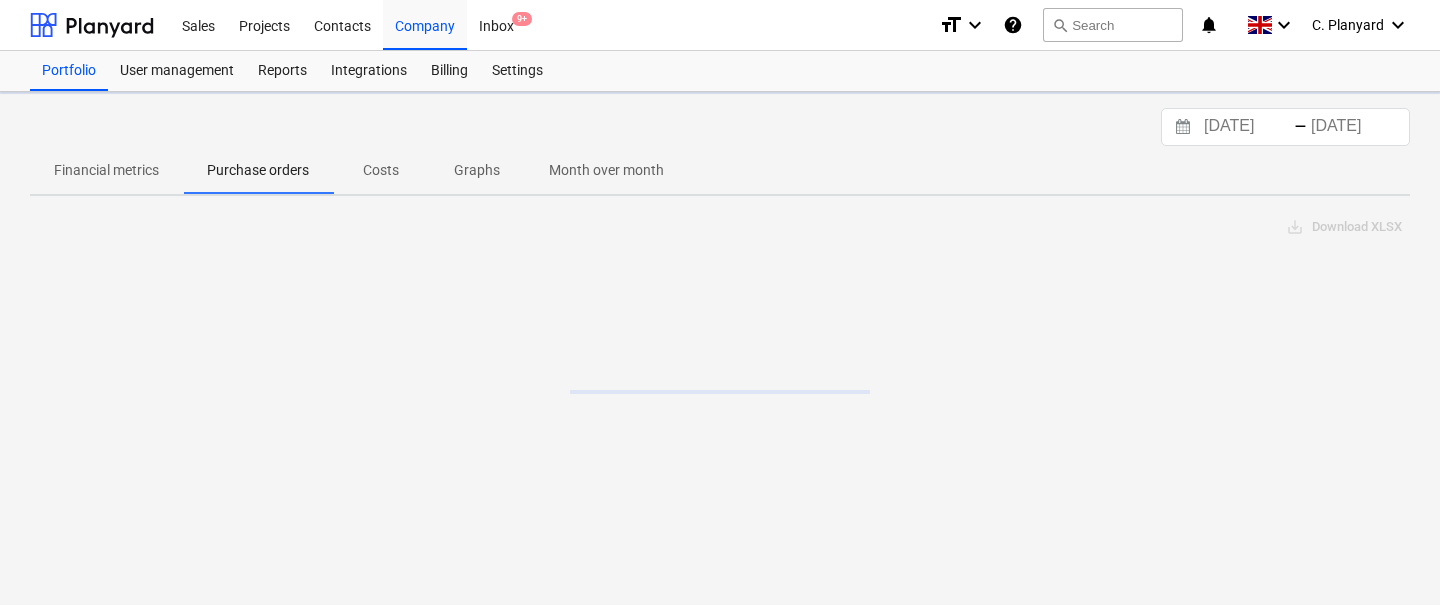 click on "Financial metrics" at bounding box center (106, 170) 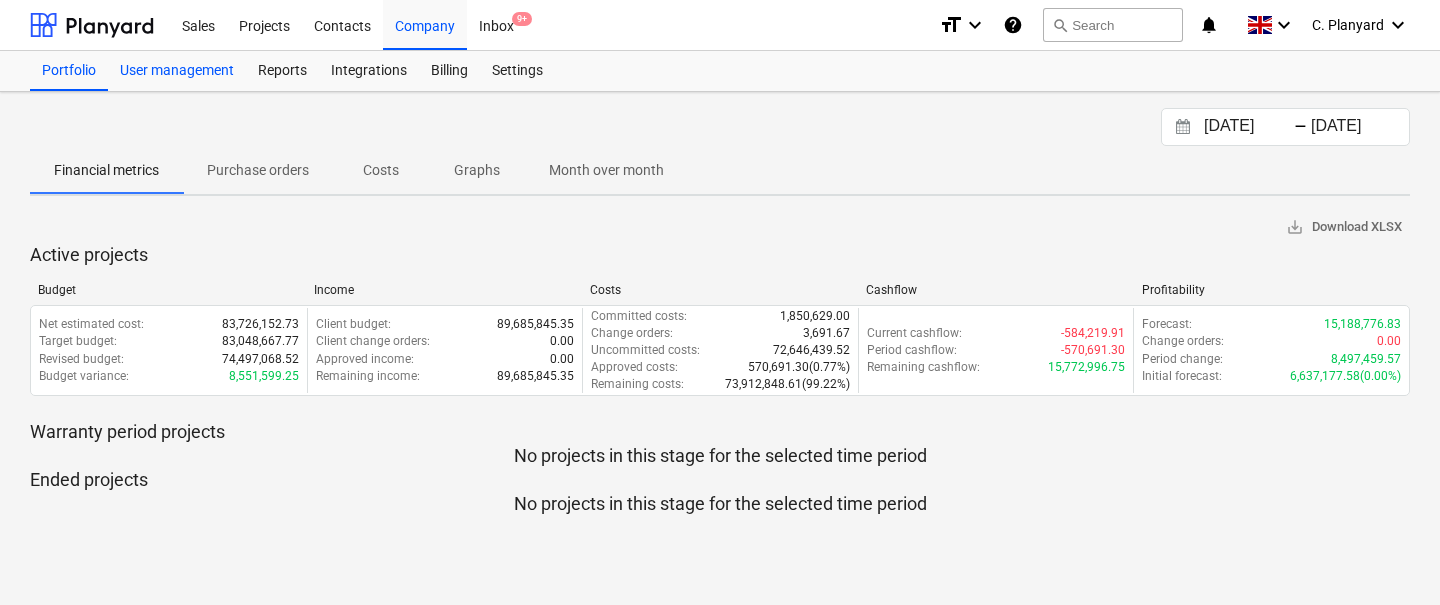 click on "User management" at bounding box center [177, 71] 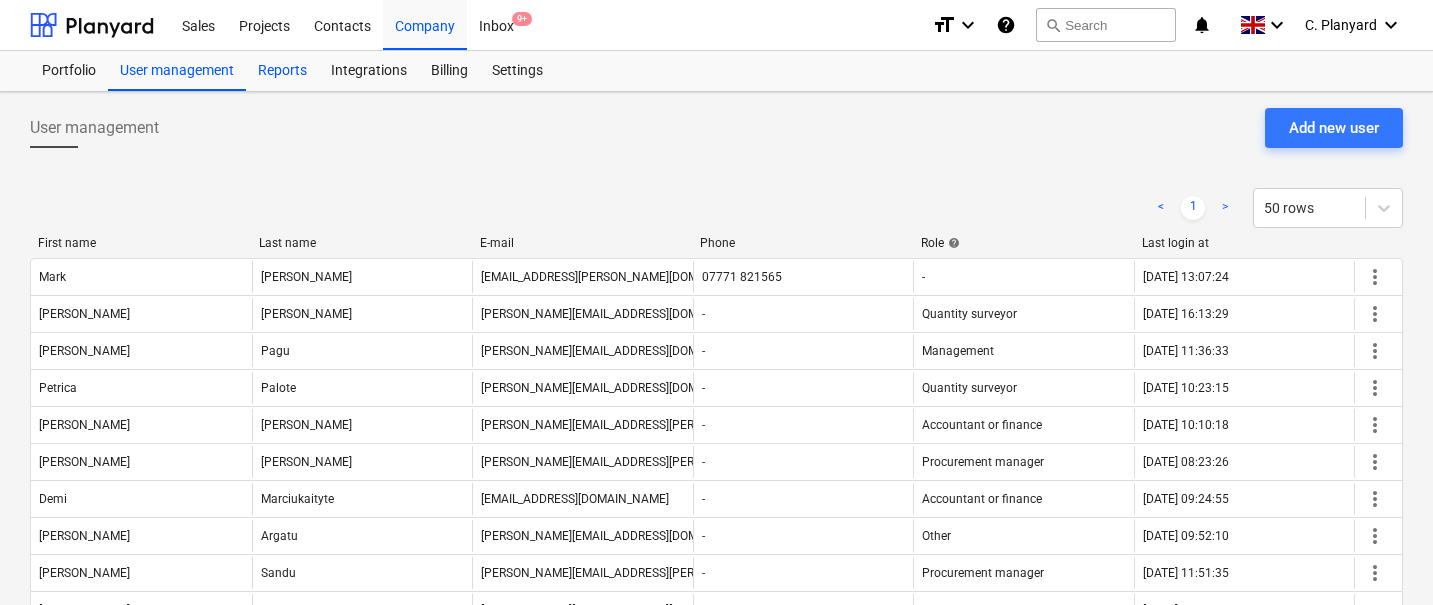 click on "Reports" at bounding box center [282, 71] 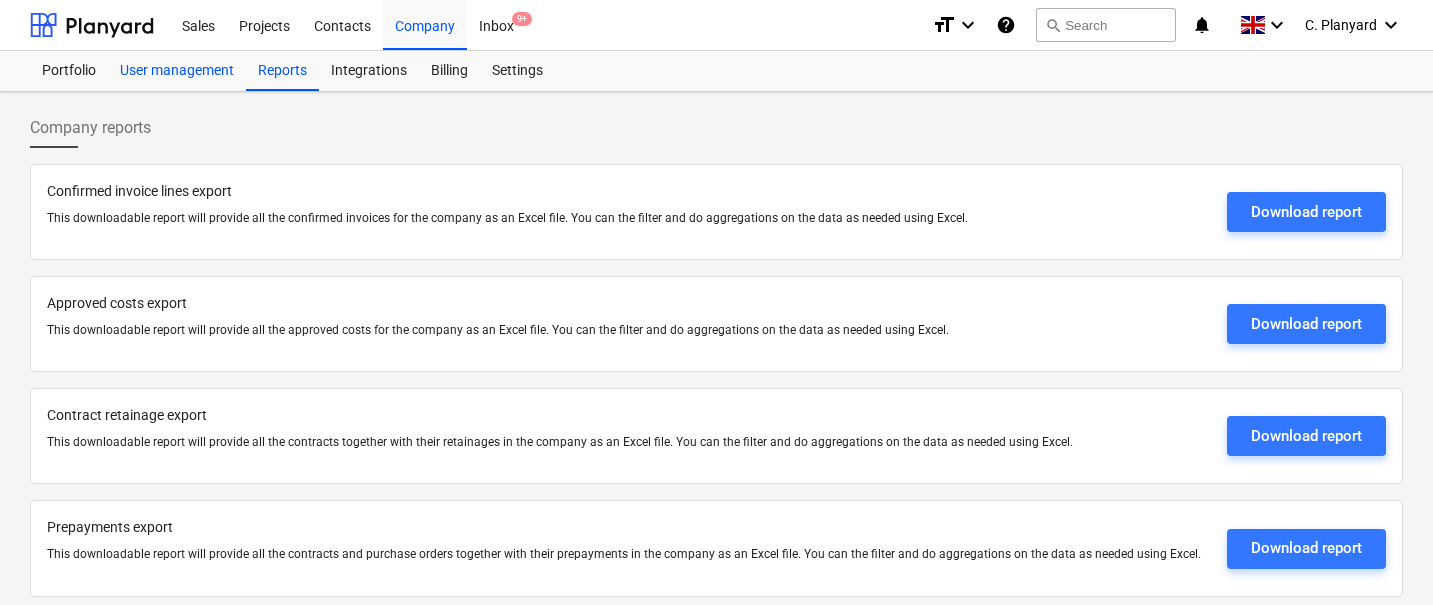 click on "User management" at bounding box center [177, 71] 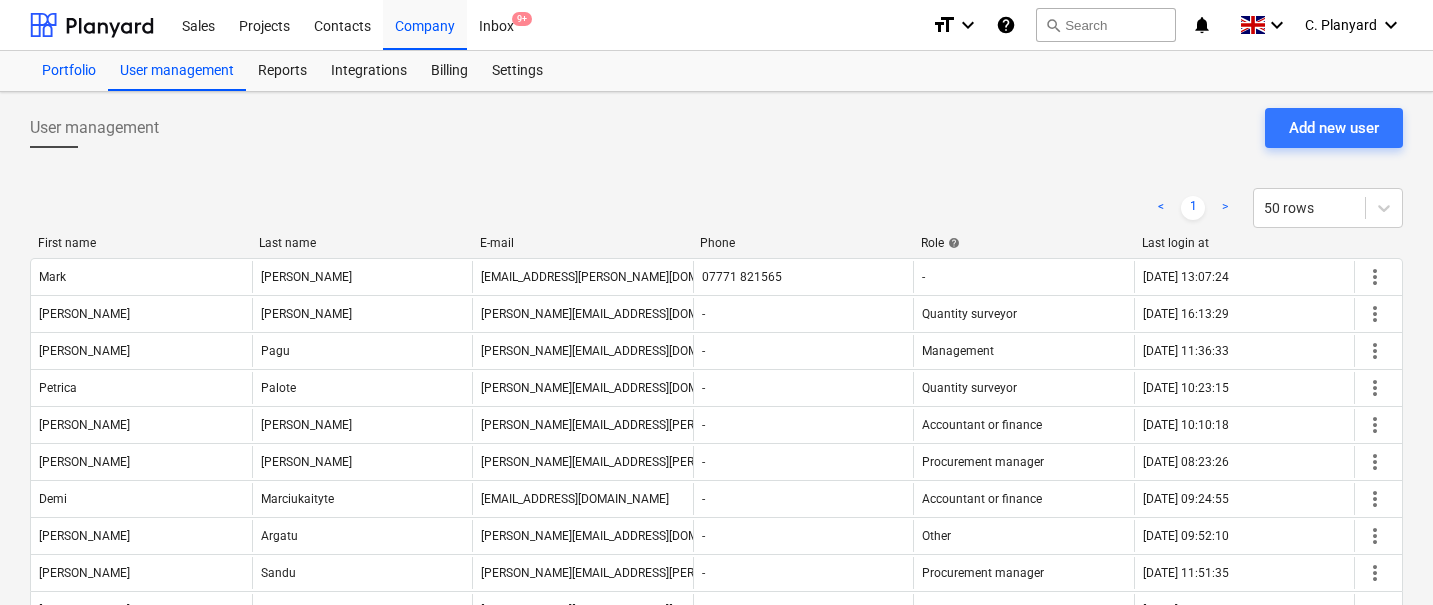 click on "Portfolio" at bounding box center [69, 71] 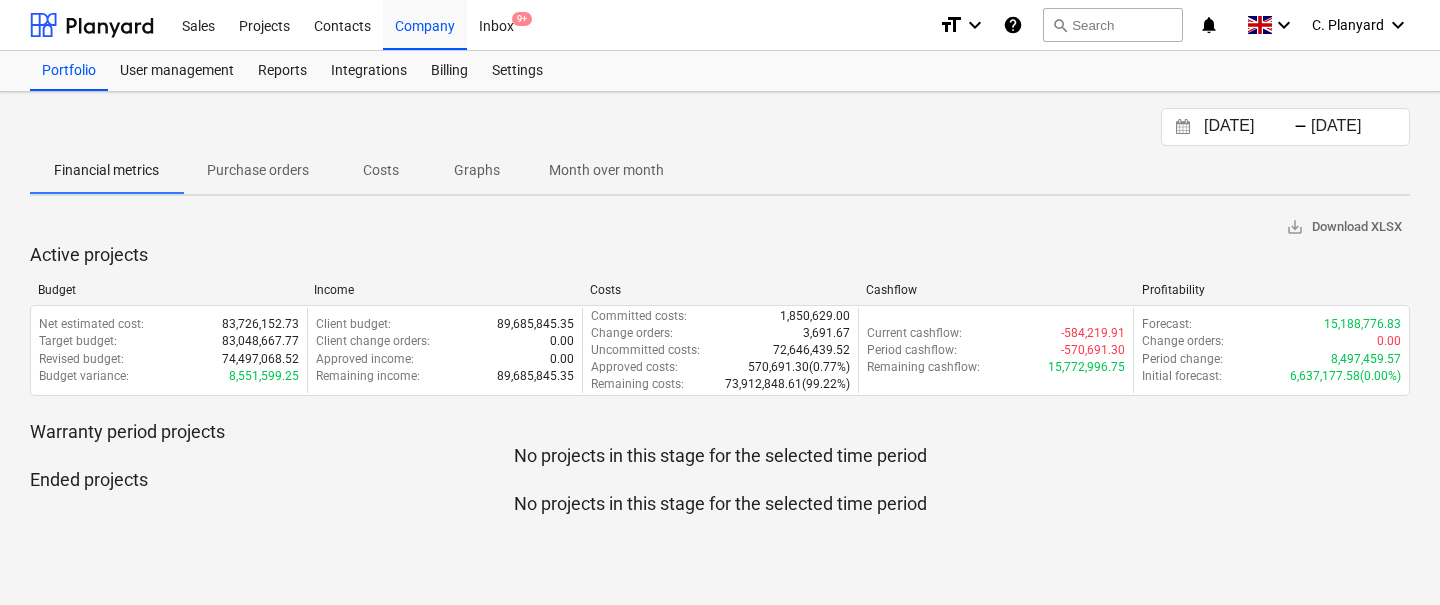 click on "Month over month" at bounding box center (606, 170) 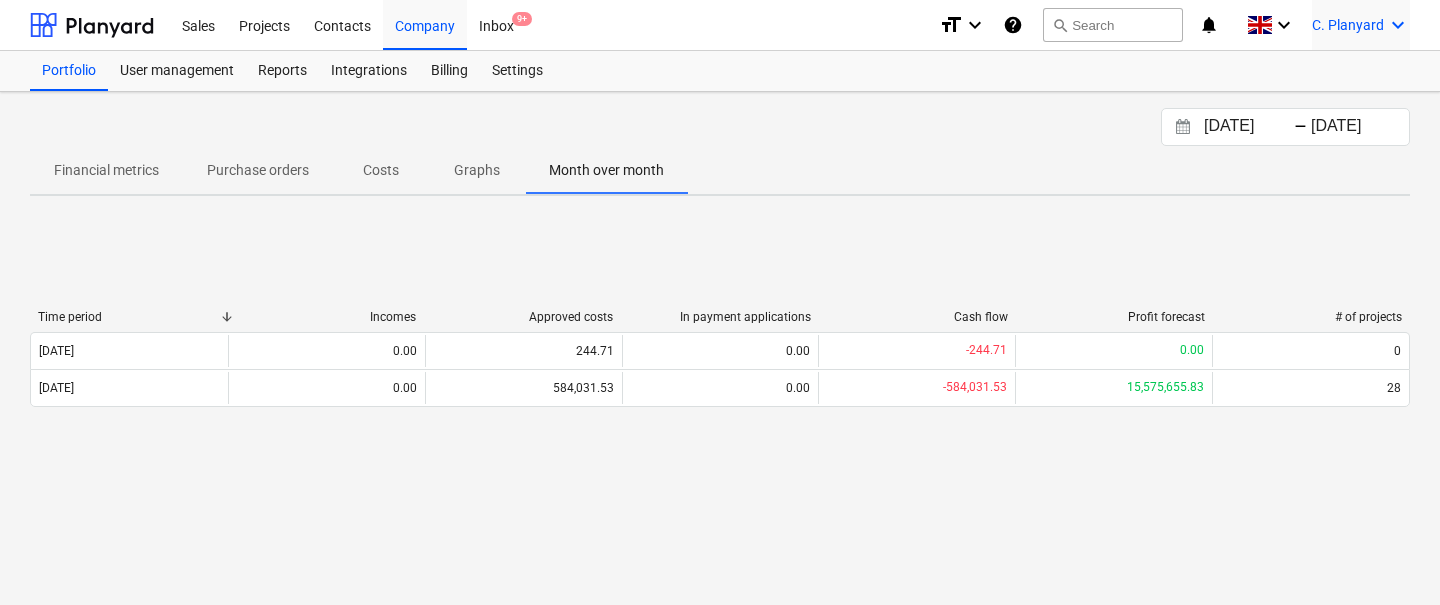 click on "C. Planyard keyboard_arrow_down" at bounding box center (1361, 25) 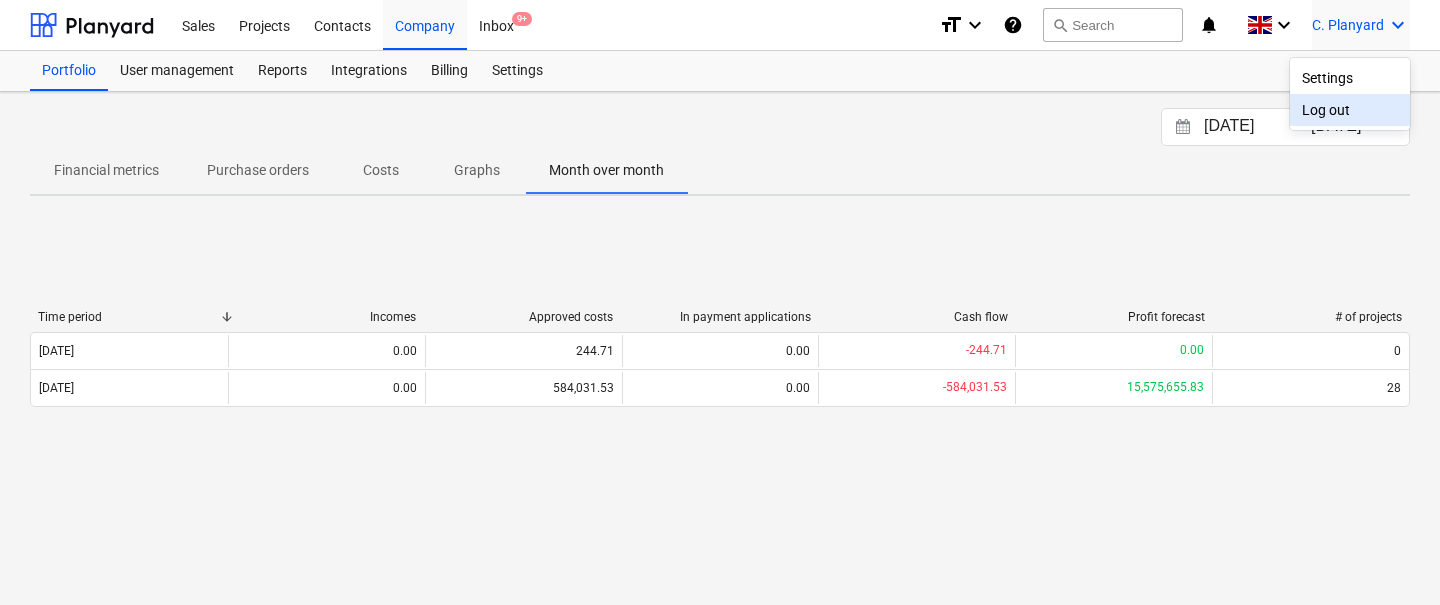 click on "Log out" at bounding box center [1350, 110] 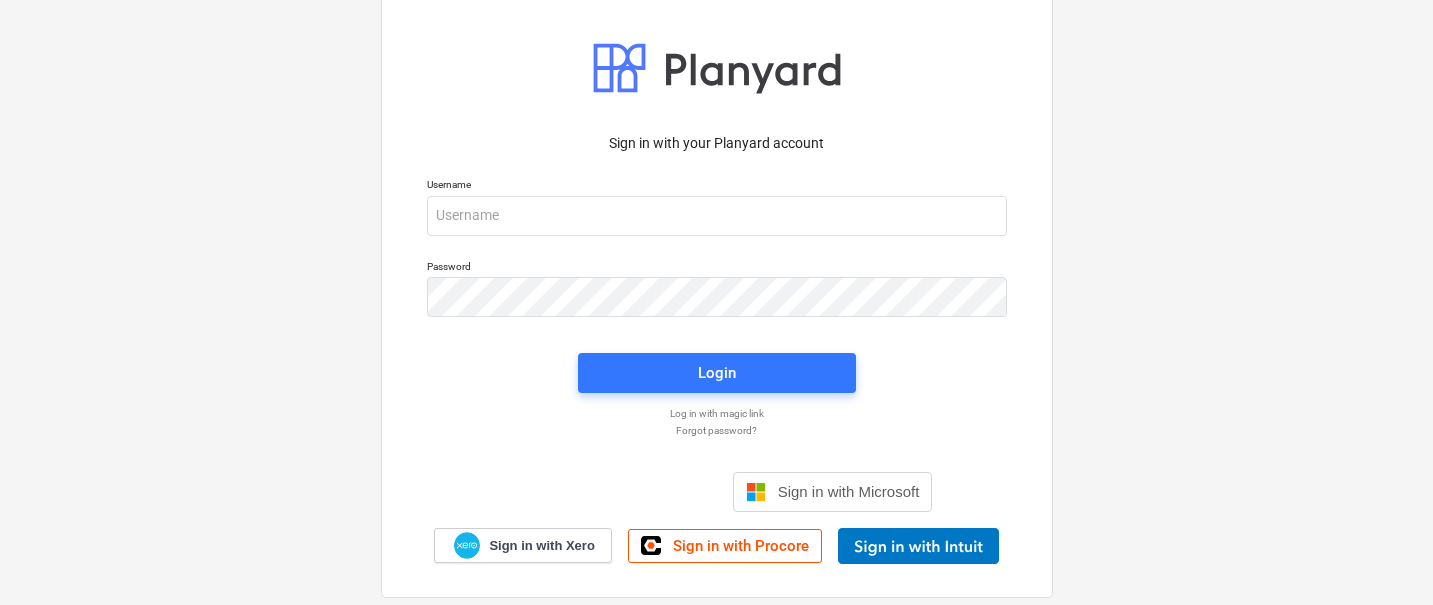 click on "Username" at bounding box center (717, 206) 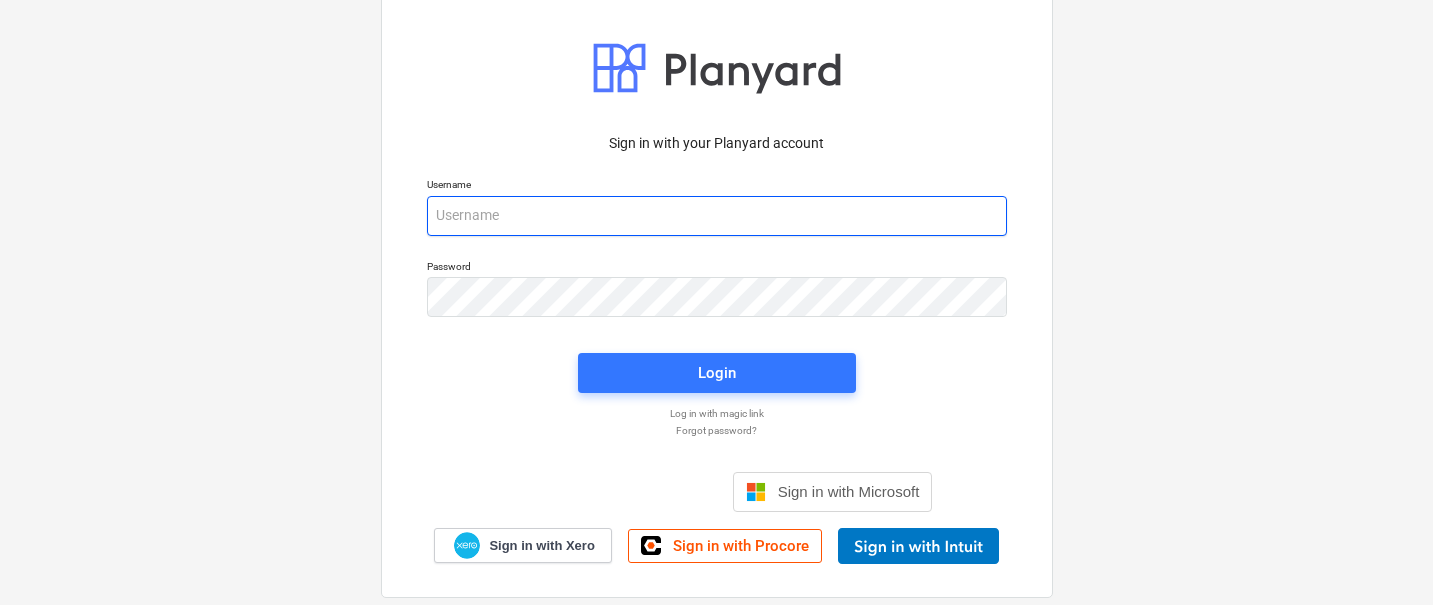 click at bounding box center (717, 216) 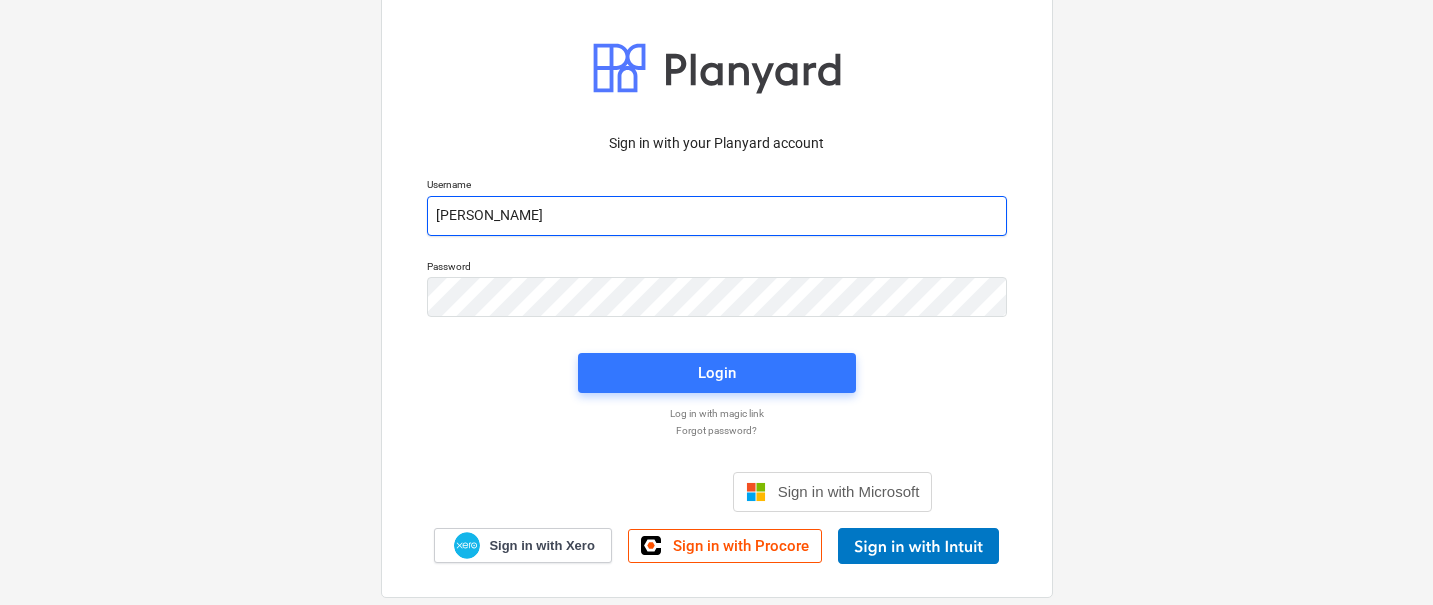 type on "[PERSON_NAME][EMAIL_ADDRESS][DOMAIN_NAME]" 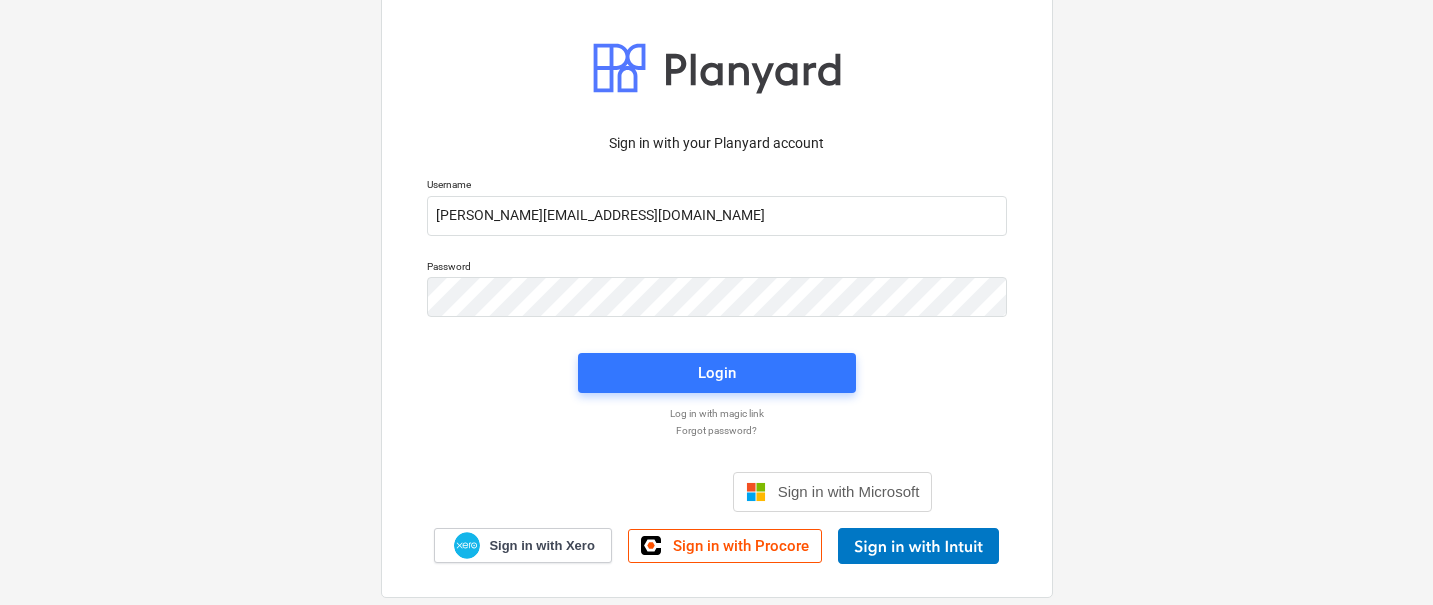 click on "Login" at bounding box center [717, 373] 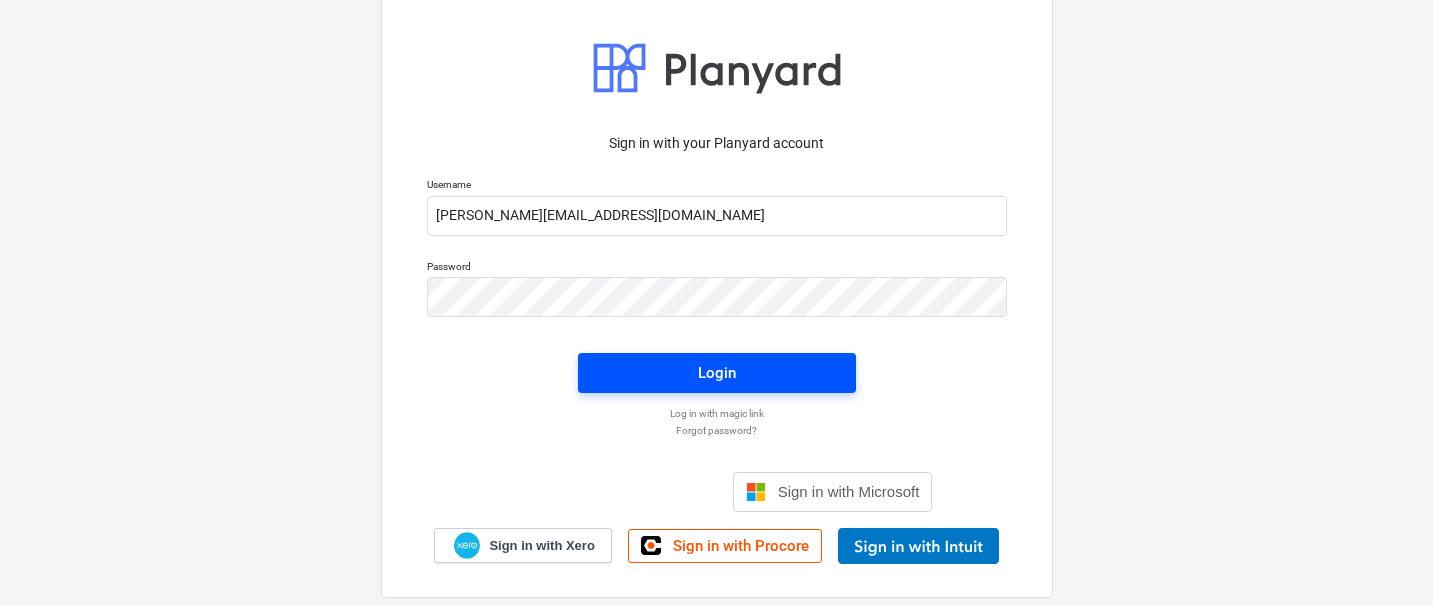 click on "Login" at bounding box center (717, 373) 